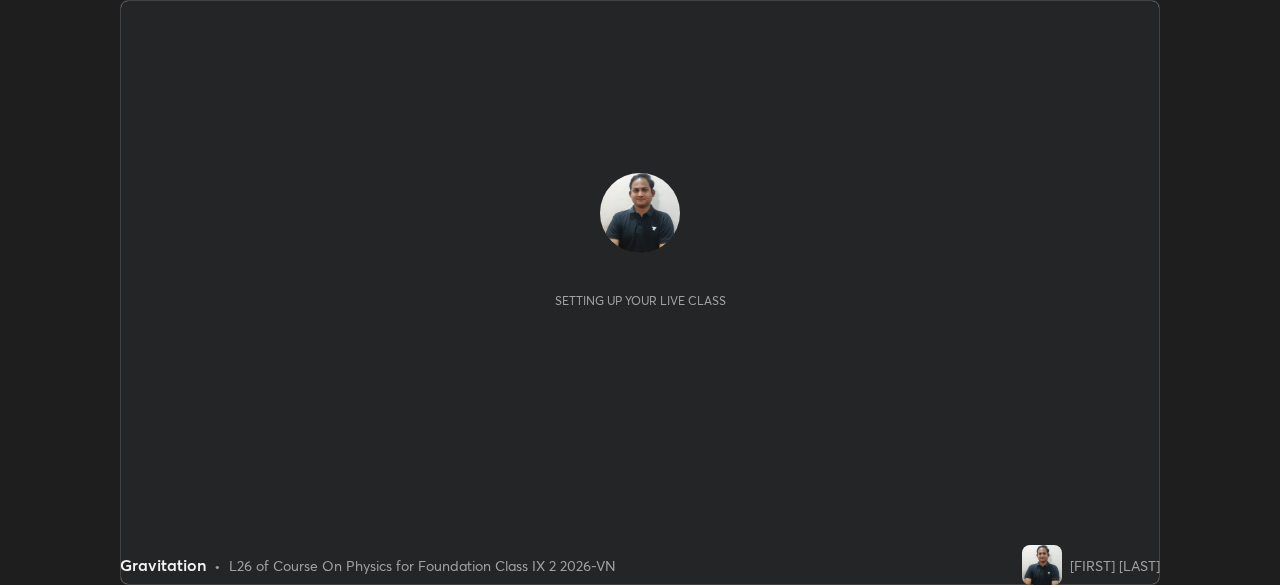 scroll, scrollTop: 0, scrollLeft: 0, axis: both 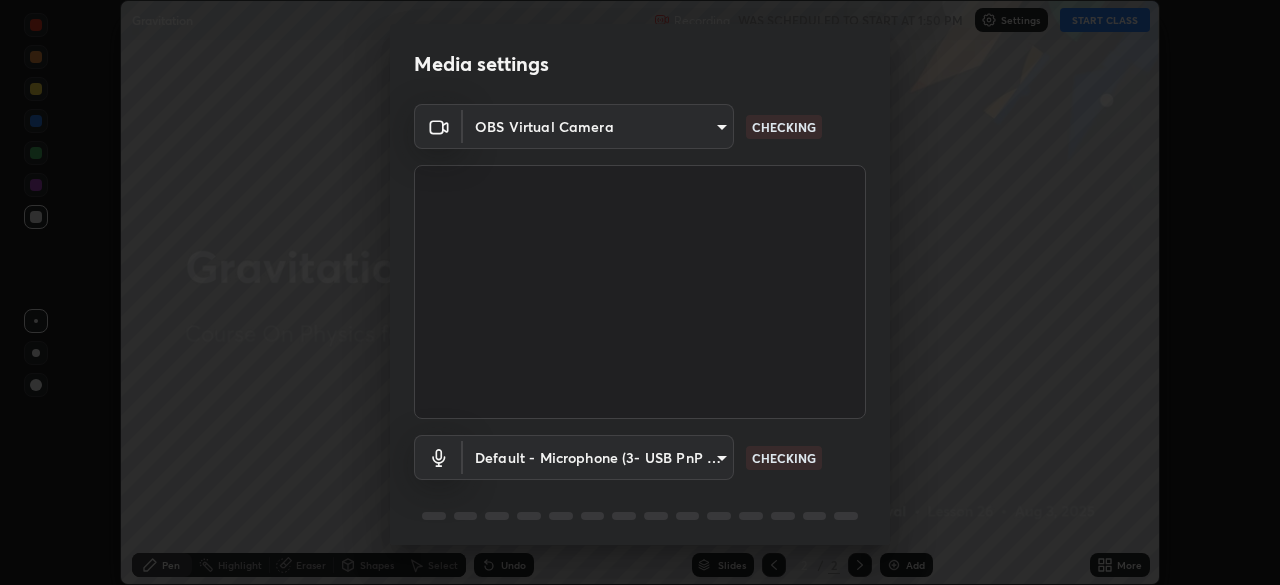 type on "e74ca63ae388f954bfaf6653c56e5440299f2e2585bfa252c10ec08d26b876d3" 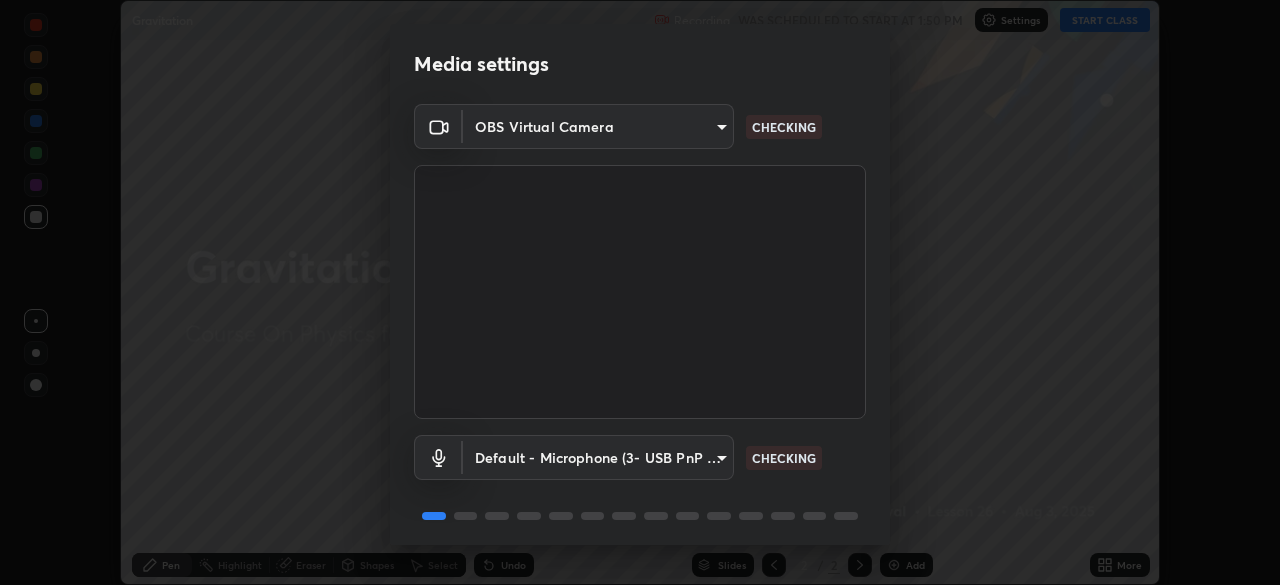 scroll, scrollTop: 71, scrollLeft: 0, axis: vertical 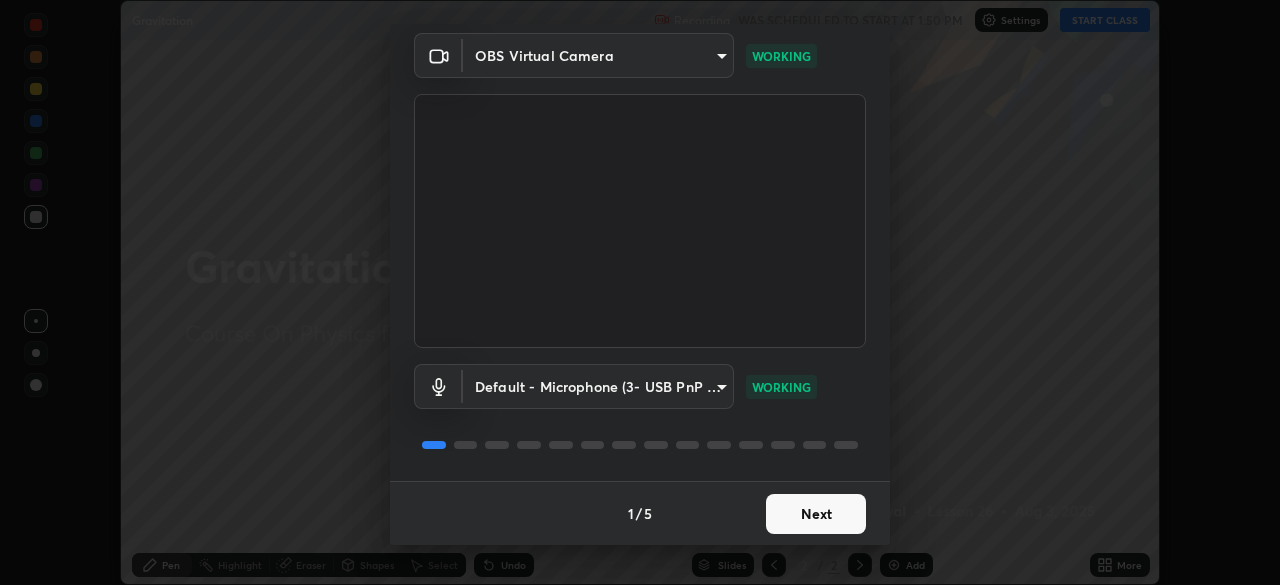 click on "Next" at bounding box center (816, 514) 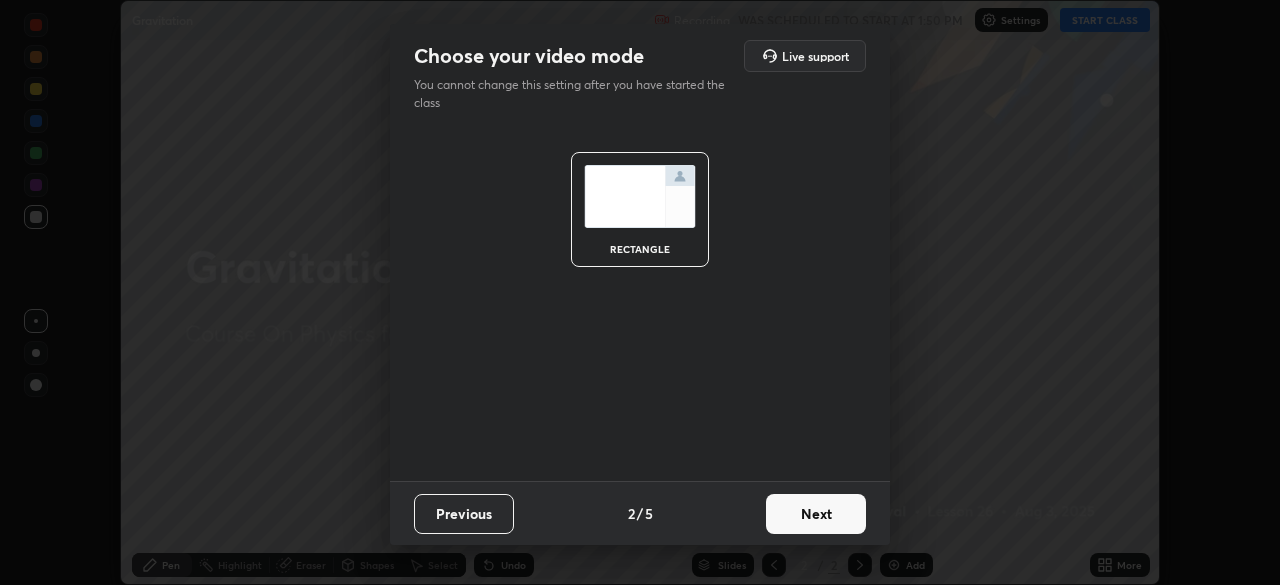 scroll, scrollTop: 0, scrollLeft: 0, axis: both 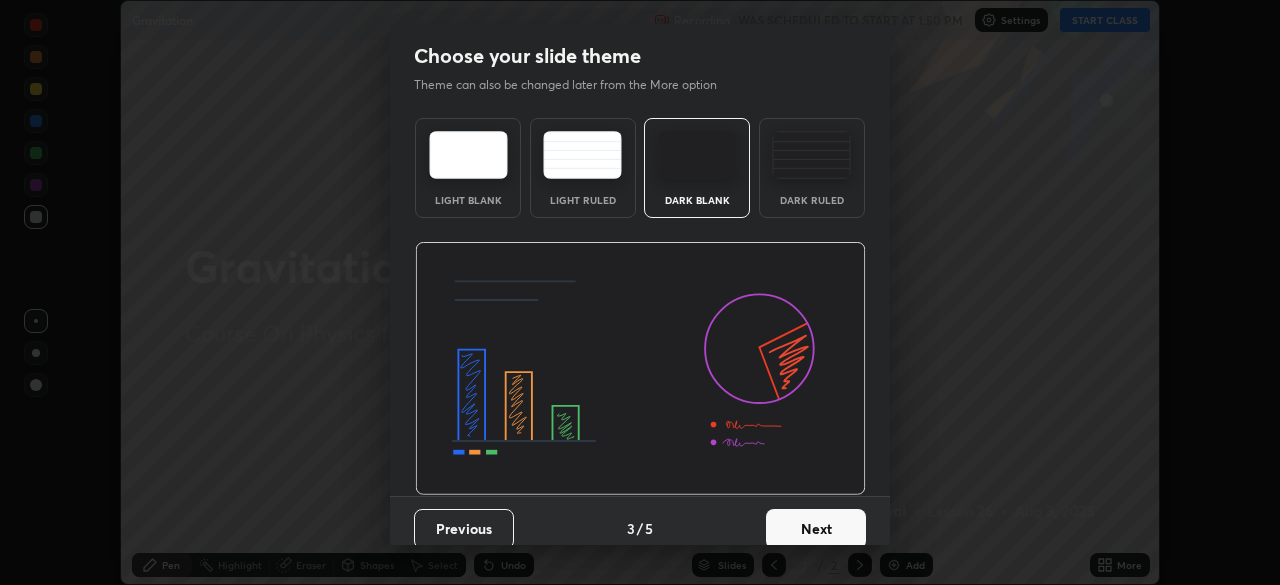 click on "Next" at bounding box center [816, 529] 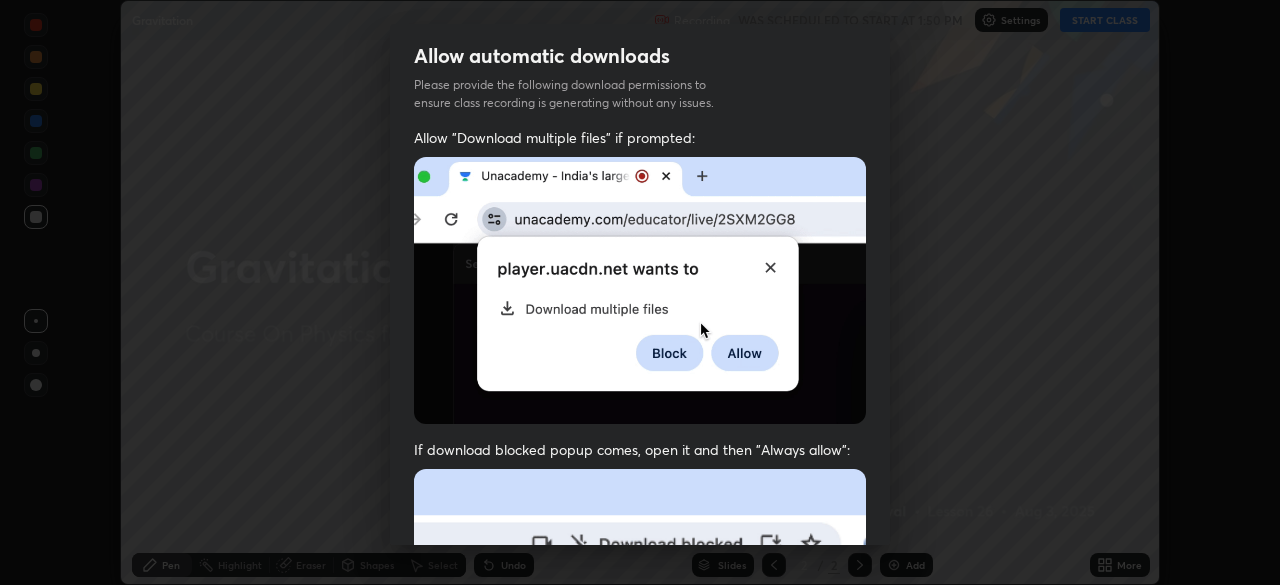click at bounding box center (640, 687) 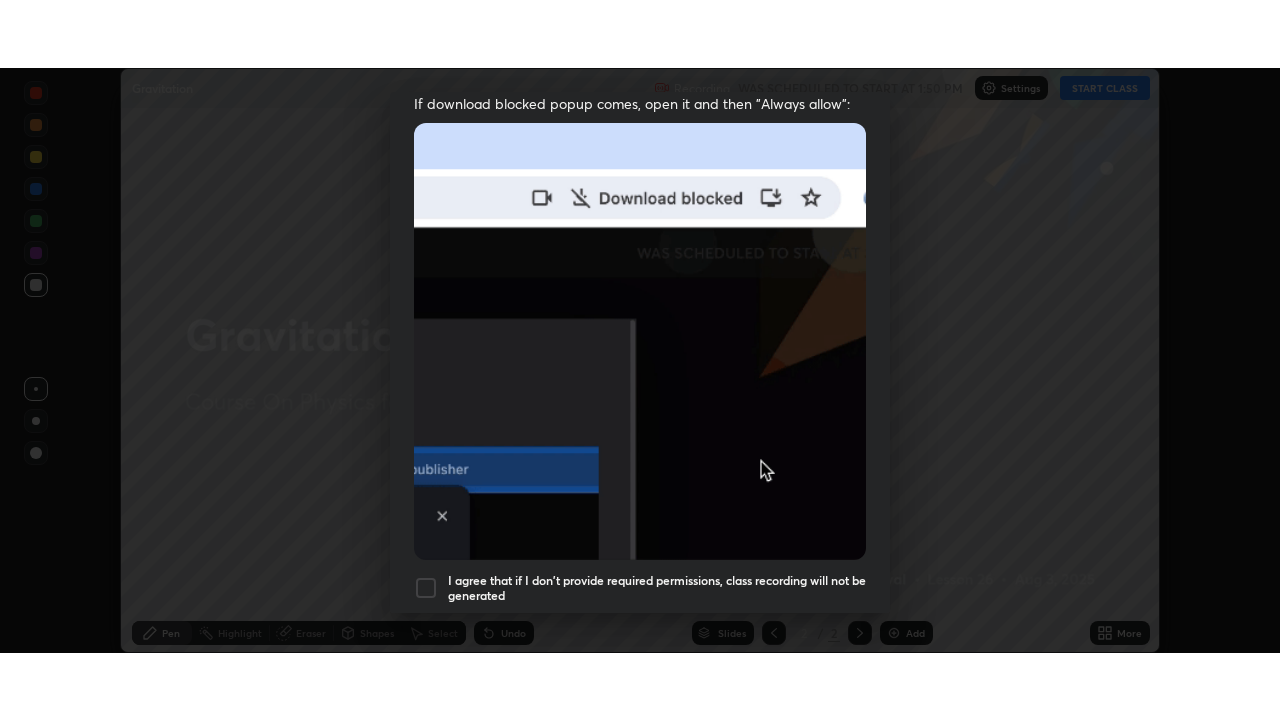 scroll, scrollTop: 479, scrollLeft: 0, axis: vertical 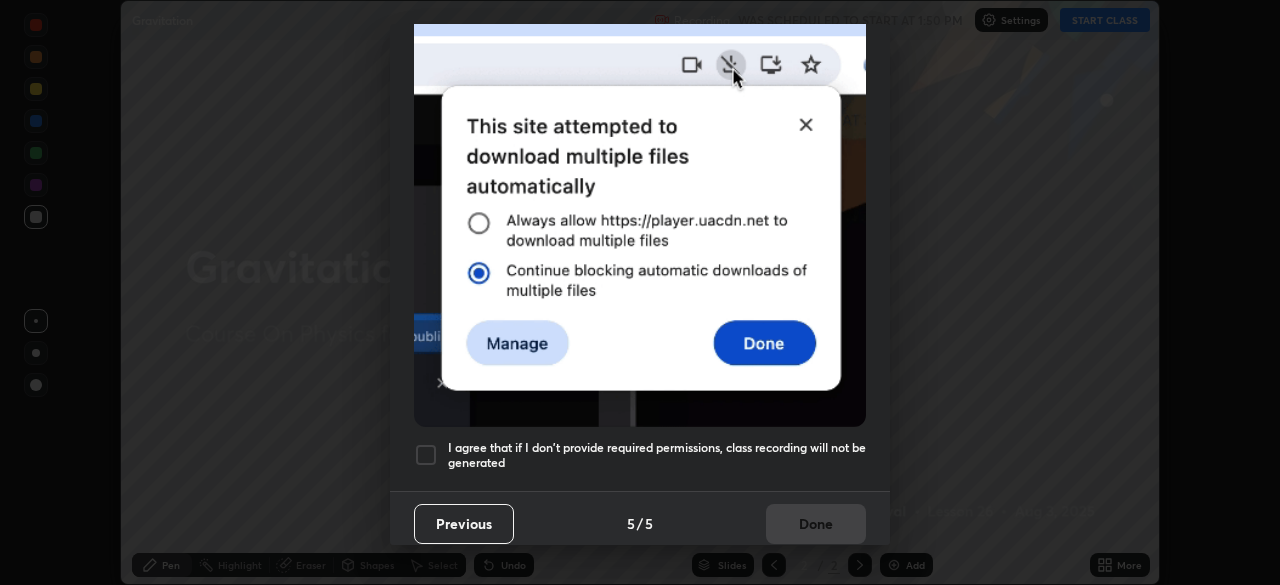 click on "I agree that if I don't provide required permissions, class recording will not be generated" at bounding box center [657, 455] 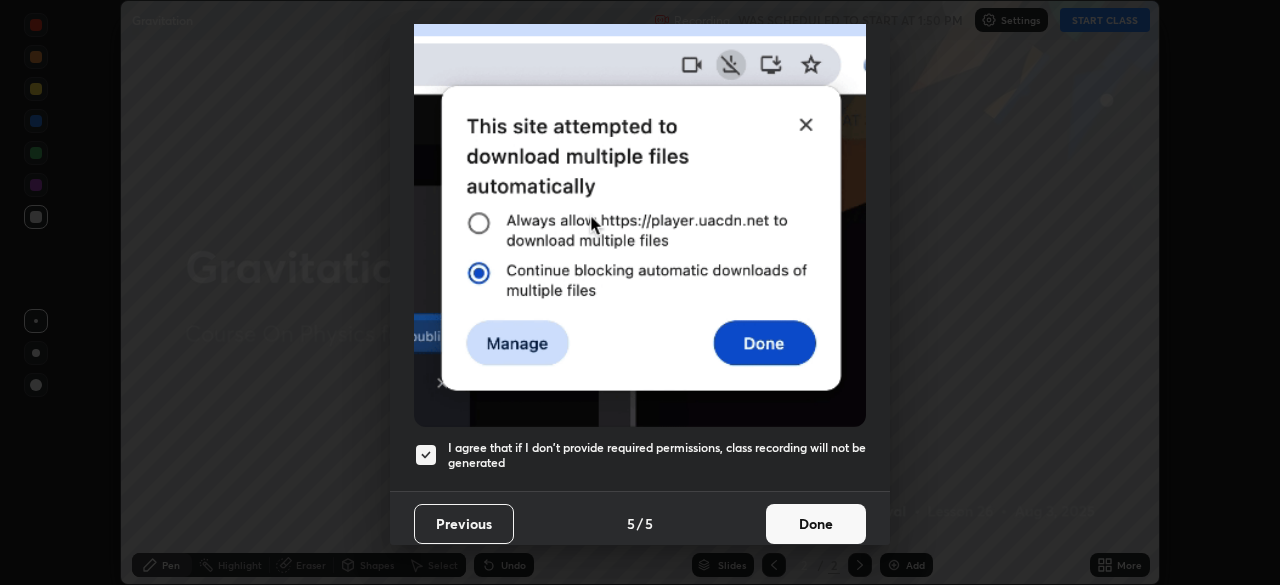 click on "Done" at bounding box center [816, 524] 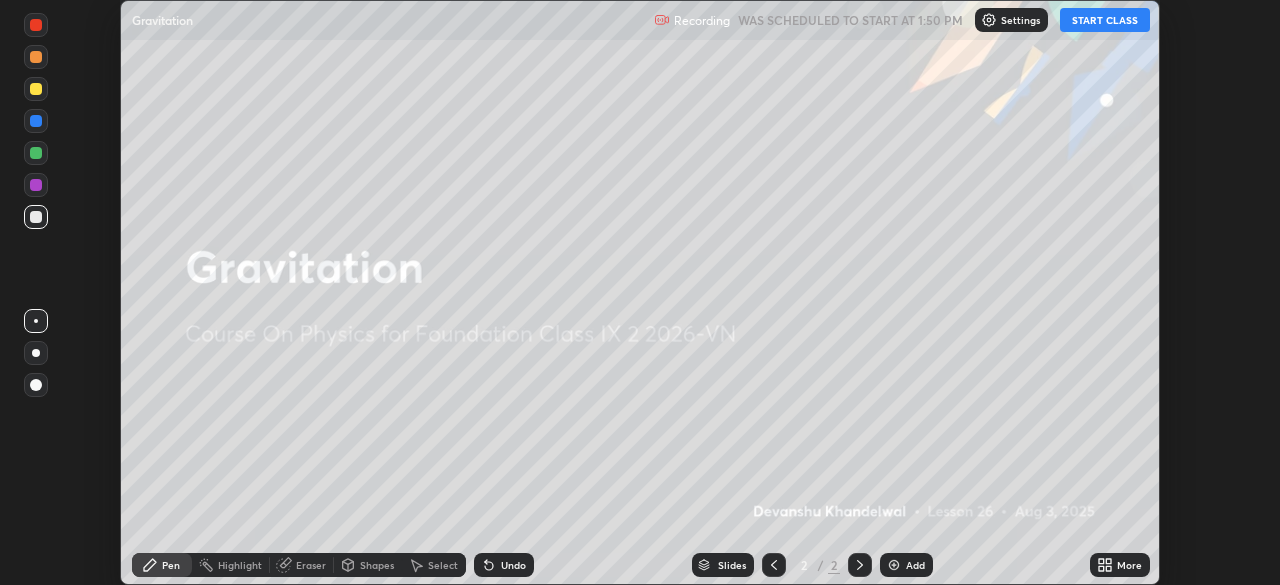 click on "Add" at bounding box center (915, 565) 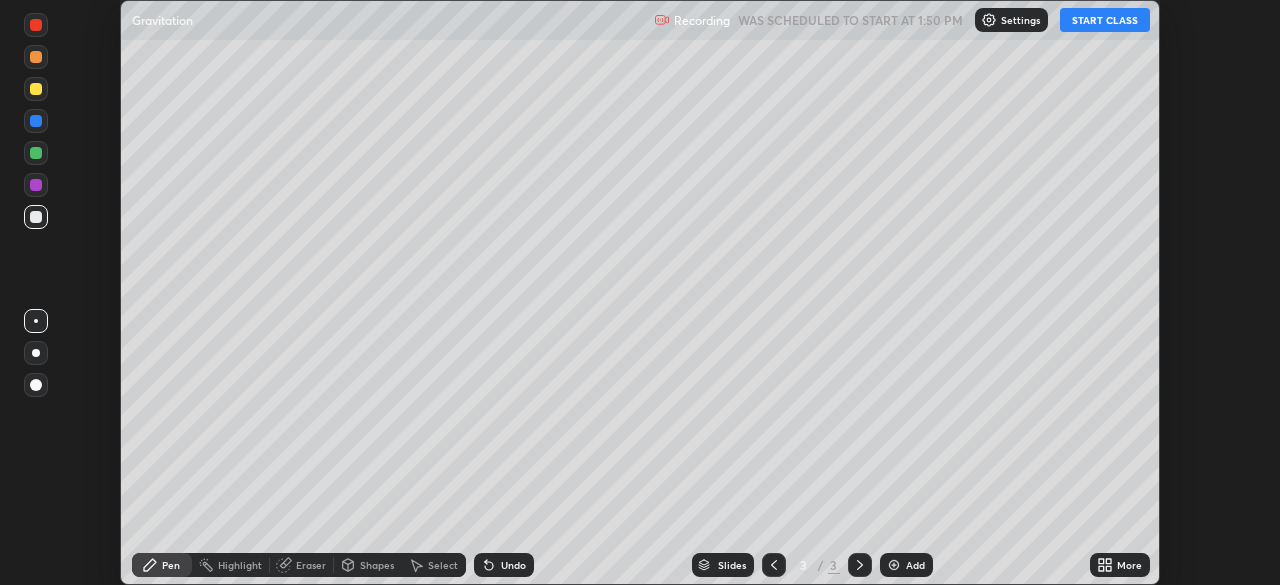 click on "More" at bounding box center (1129, 565) 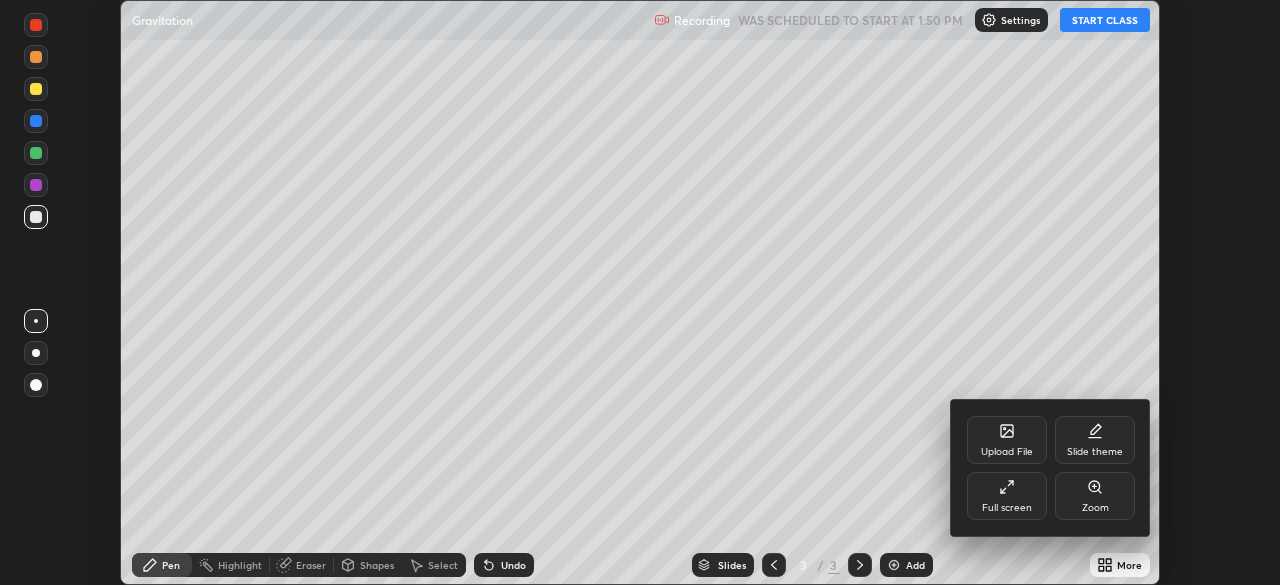click at bounding box center (640, 292) 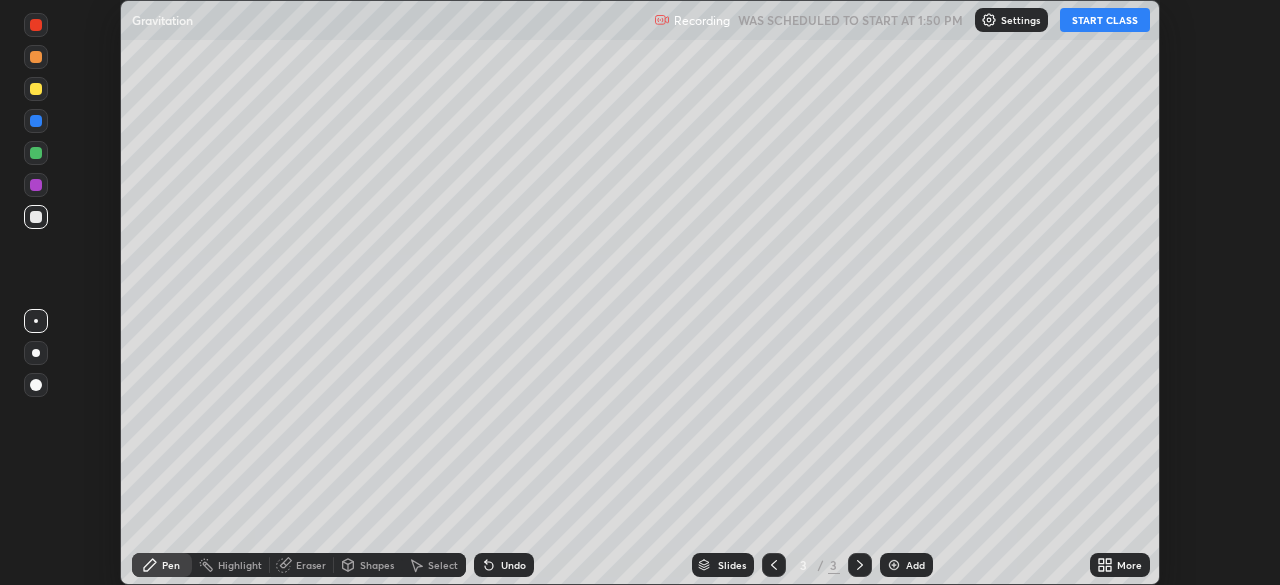 click on "START CLASS" at bounding box center [1105, 20] 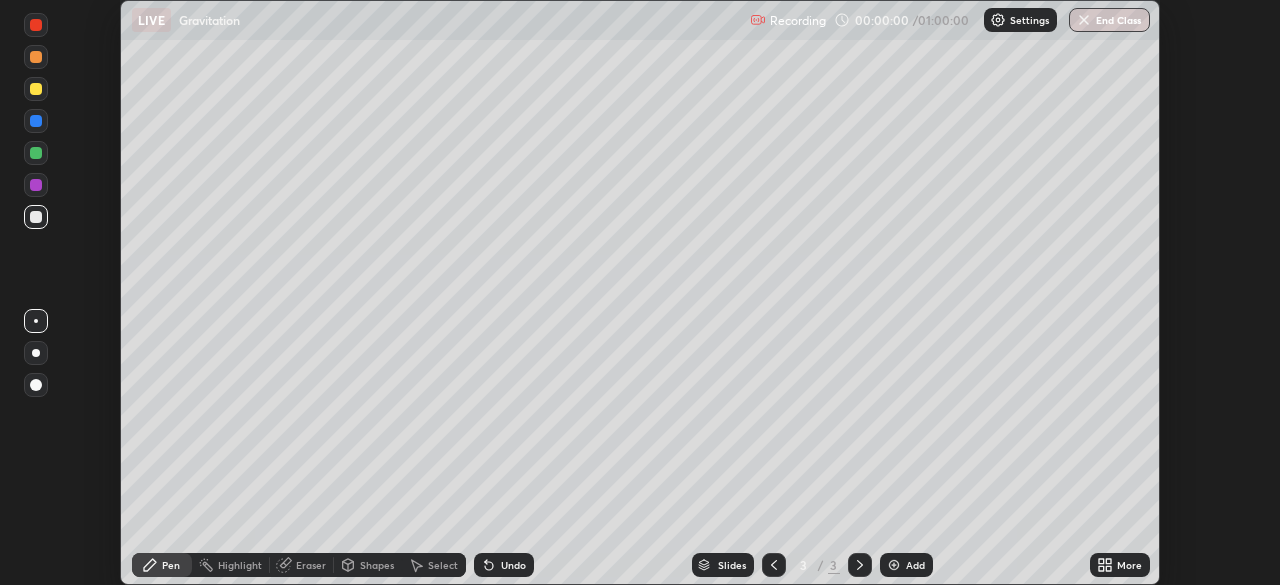 click on "More" at bounding box center (1129, 565) 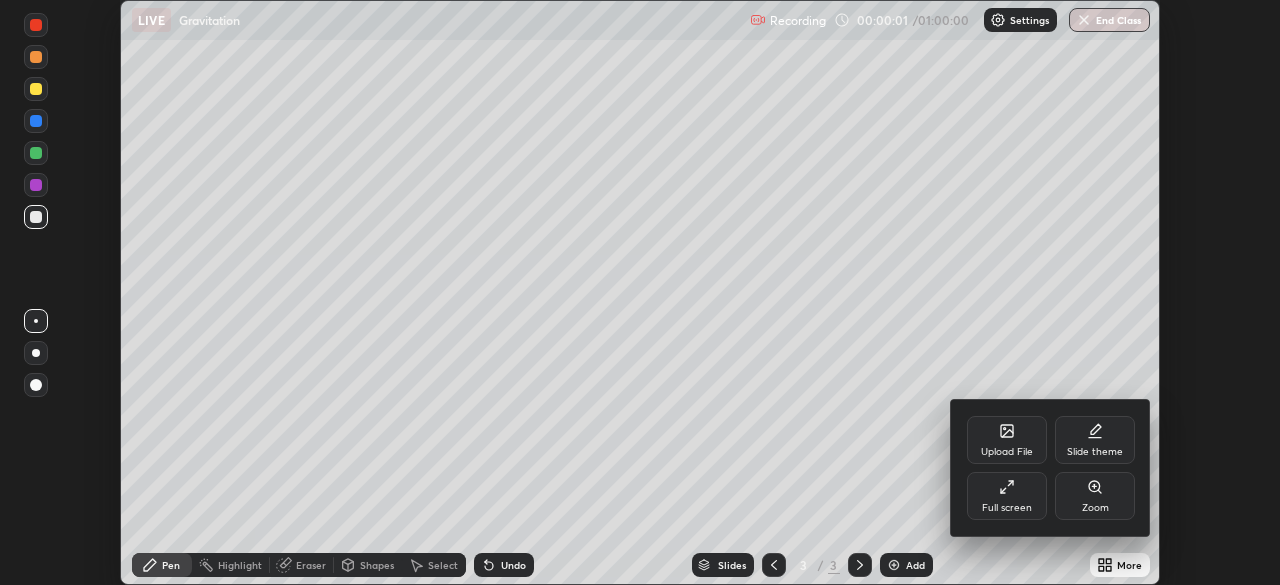 click on "Full screen" at bounding box center (1007, 508) 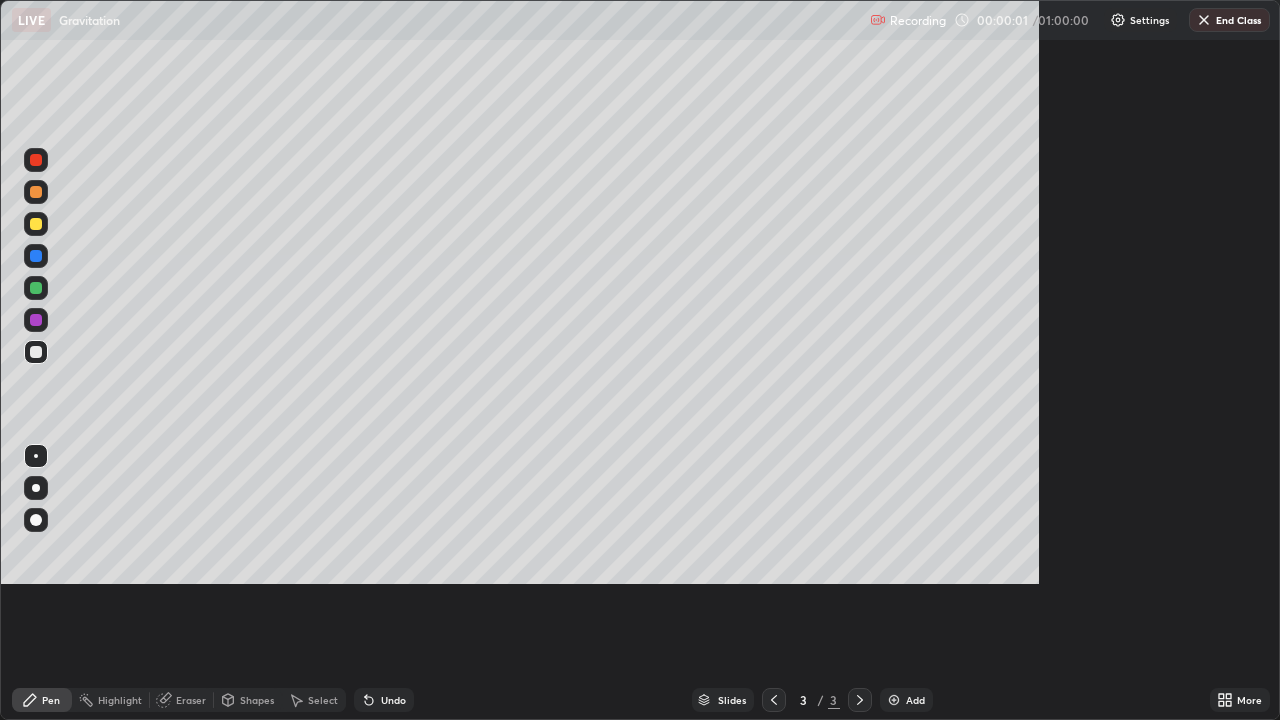 scroll, scrollTop: 99280, scrollLeft: 98720, axis: both 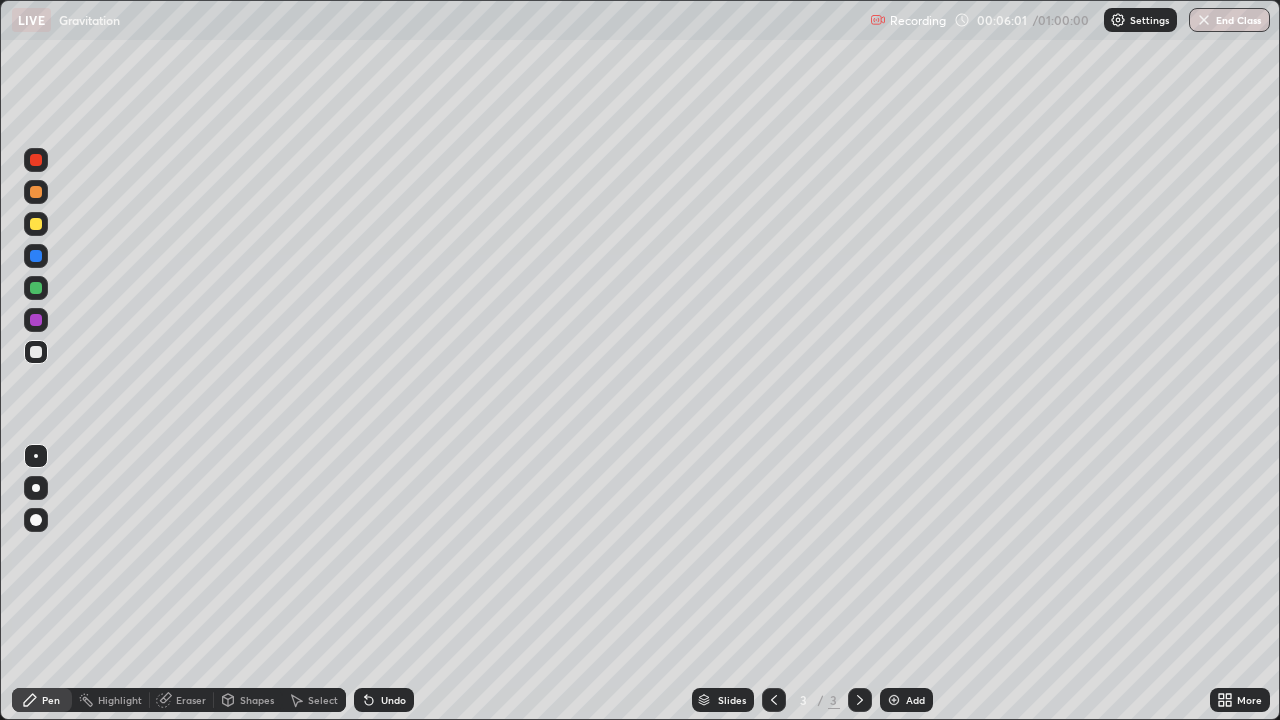 click on "Undo" at bounding box center (384, 700) 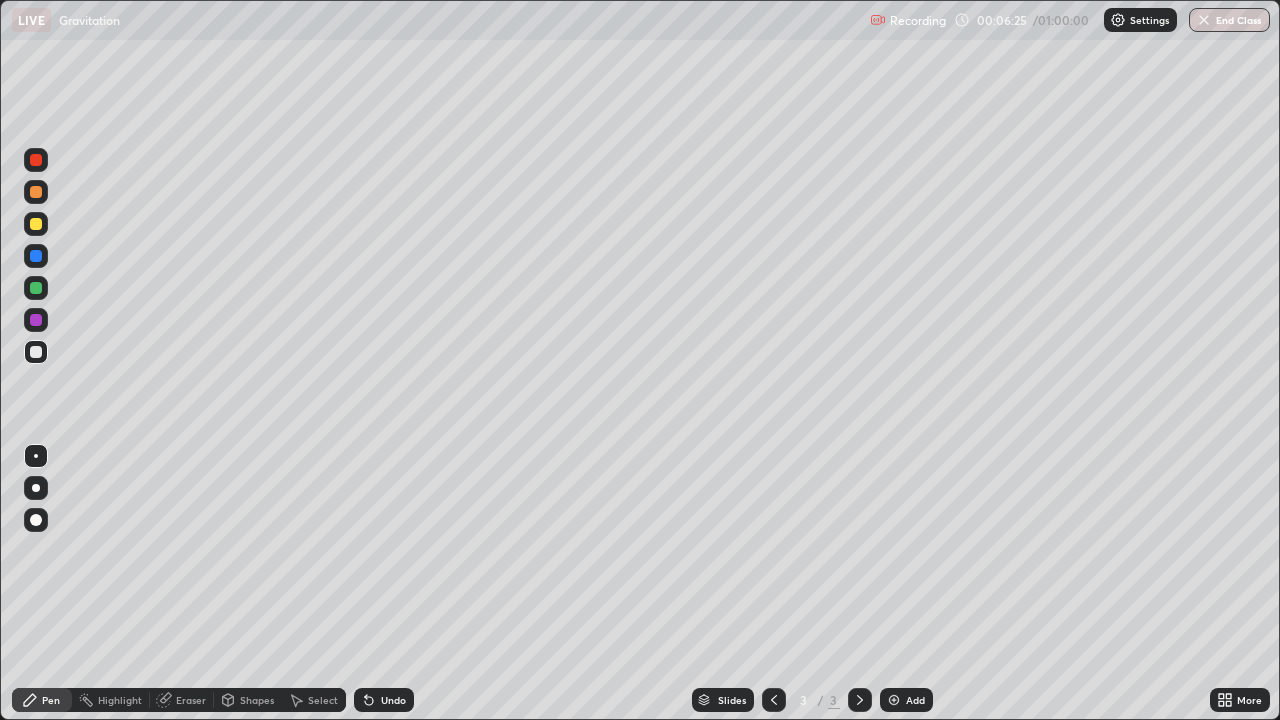 click on "Undo" at bounding box center (393, 700) 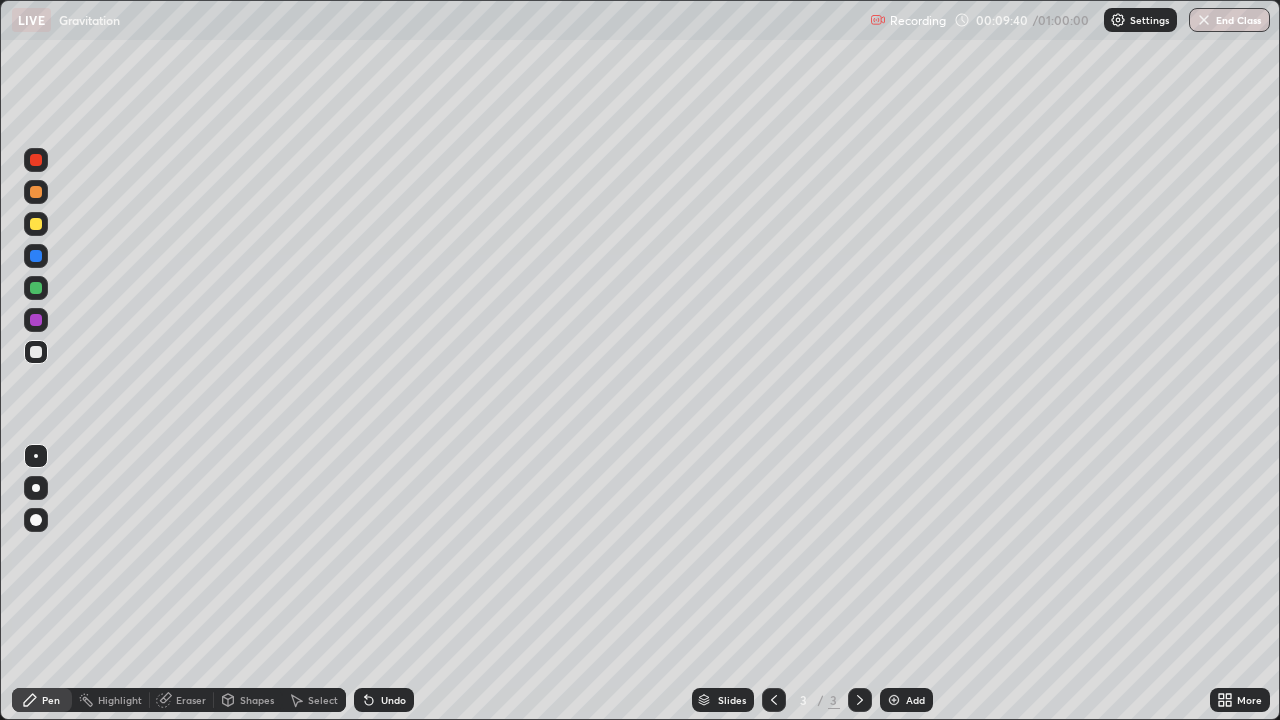 click at bounding box center [894, 700] 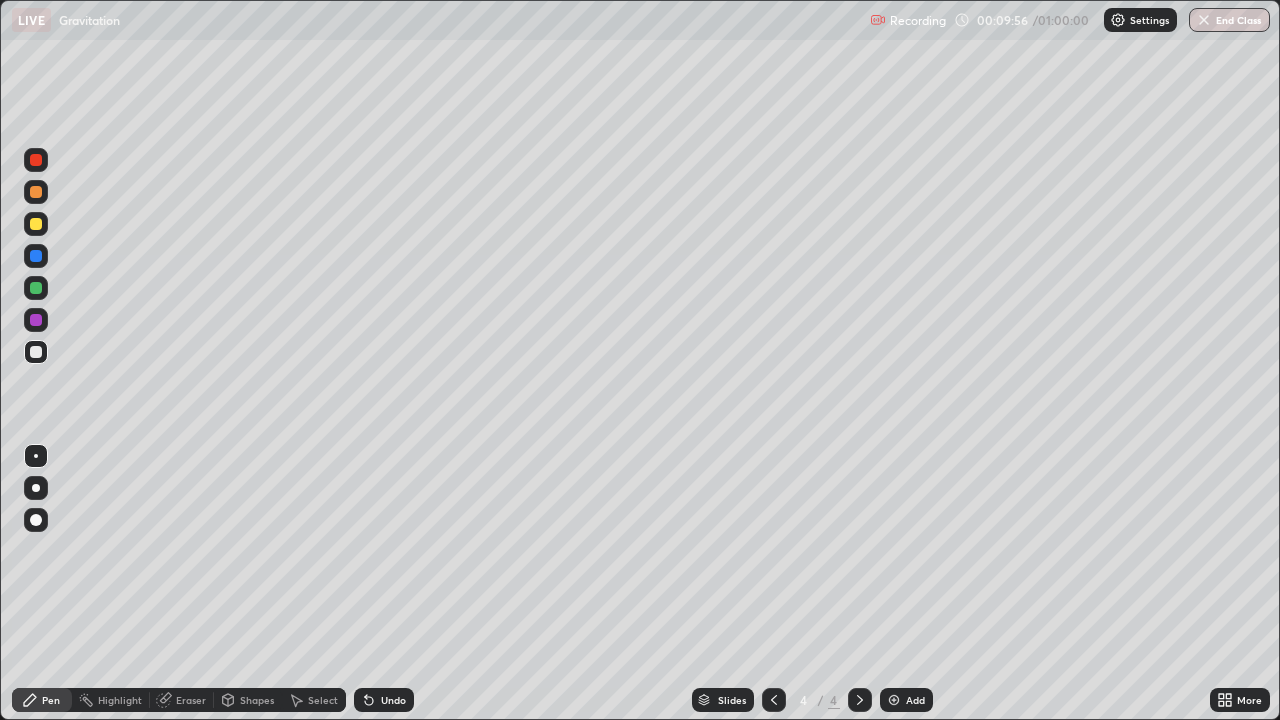 click on "Undo" at bounding box center [393, 700] 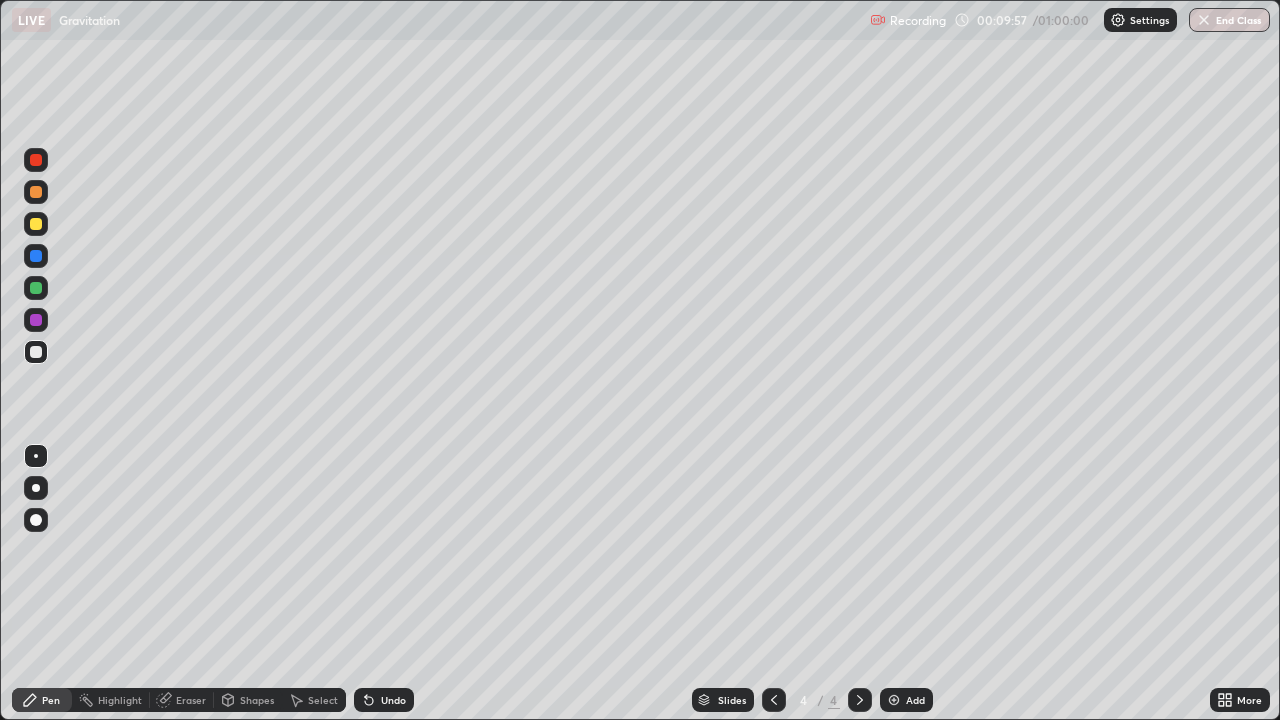 click on "Undo" at bounding box center (384, 700) 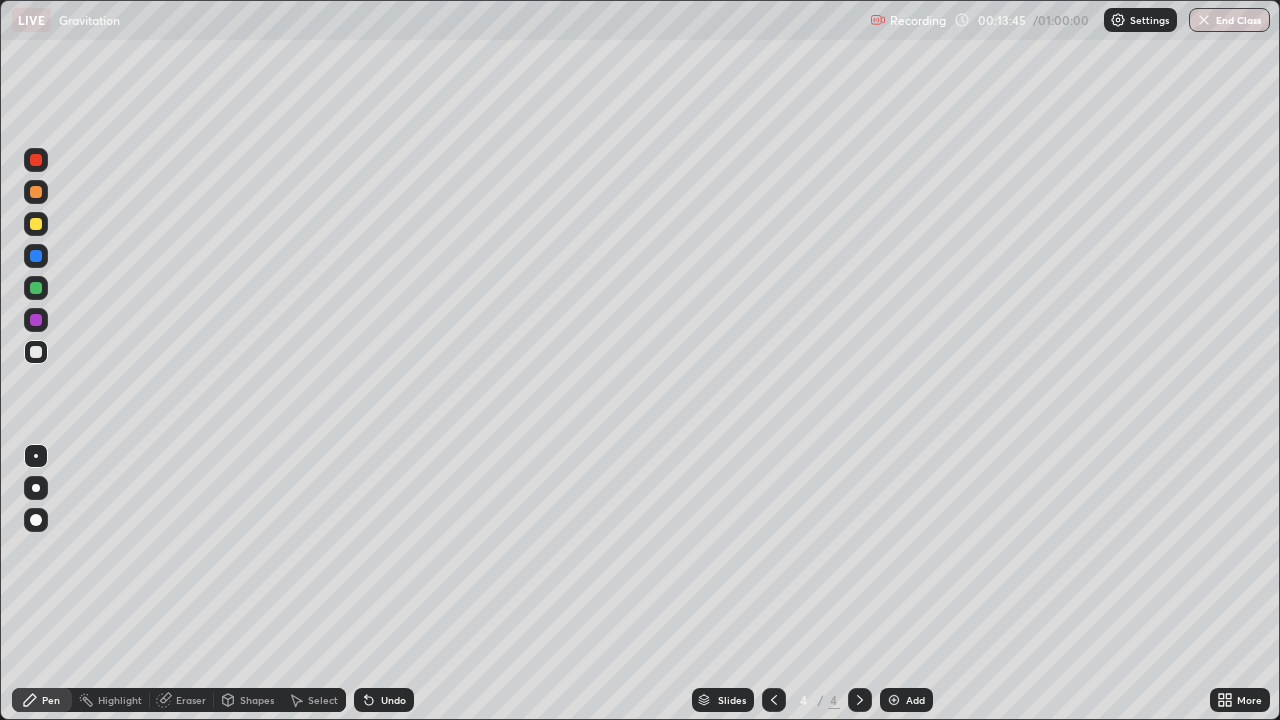 click on "Undo" at bounding box center [393, 700] 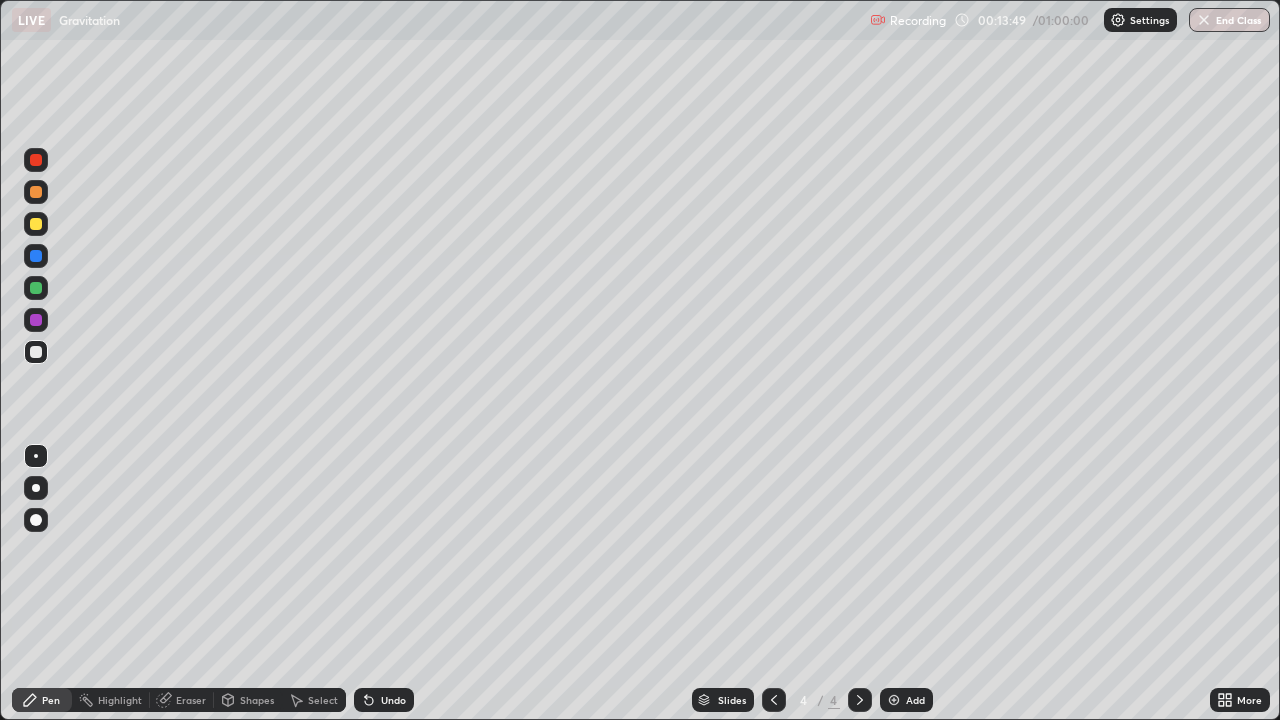 click 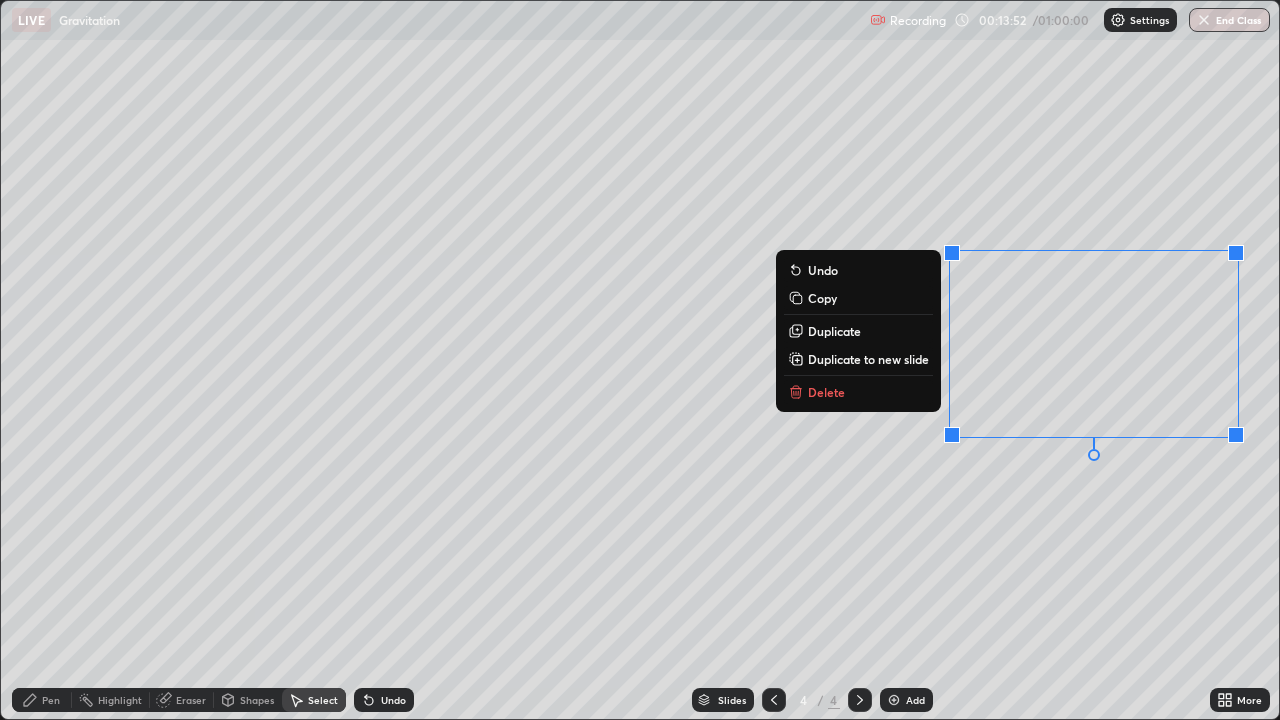 click on "0 ° Undo Copy Duplicate Duplicate to new slide Delete" at bounding box center (640, 360) 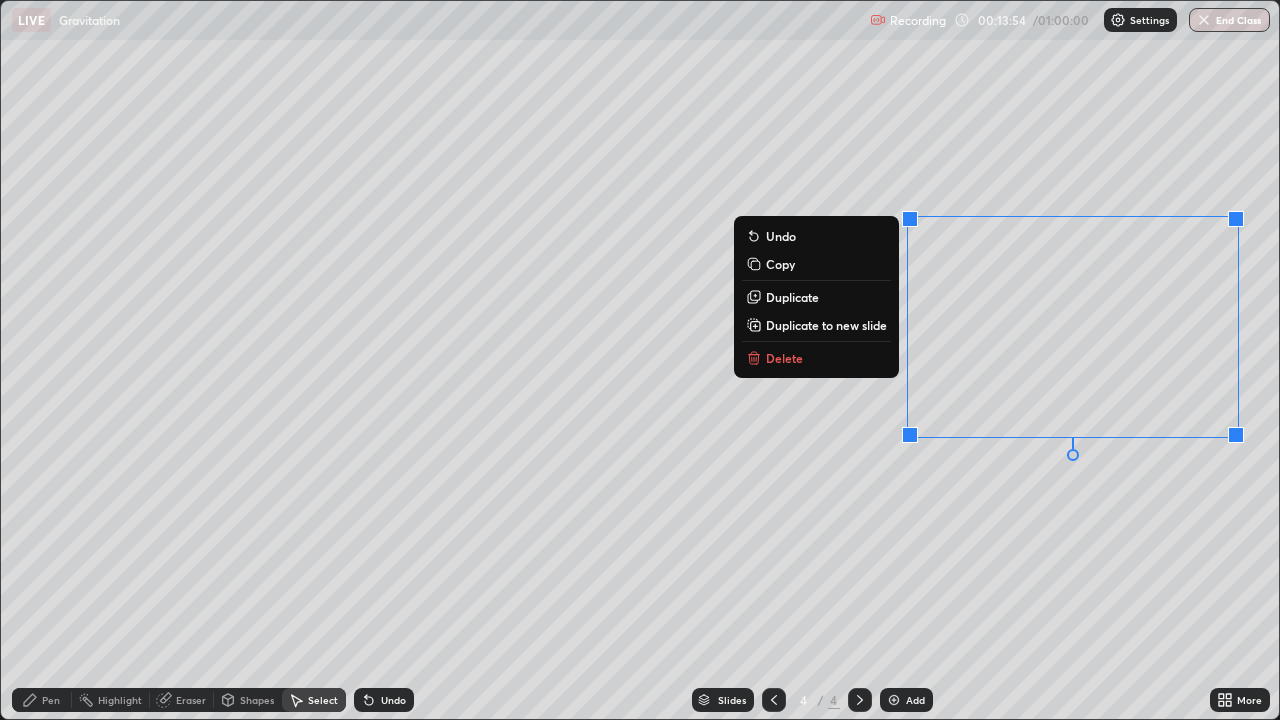 click on "Delete" at bounding box center (816, 358) 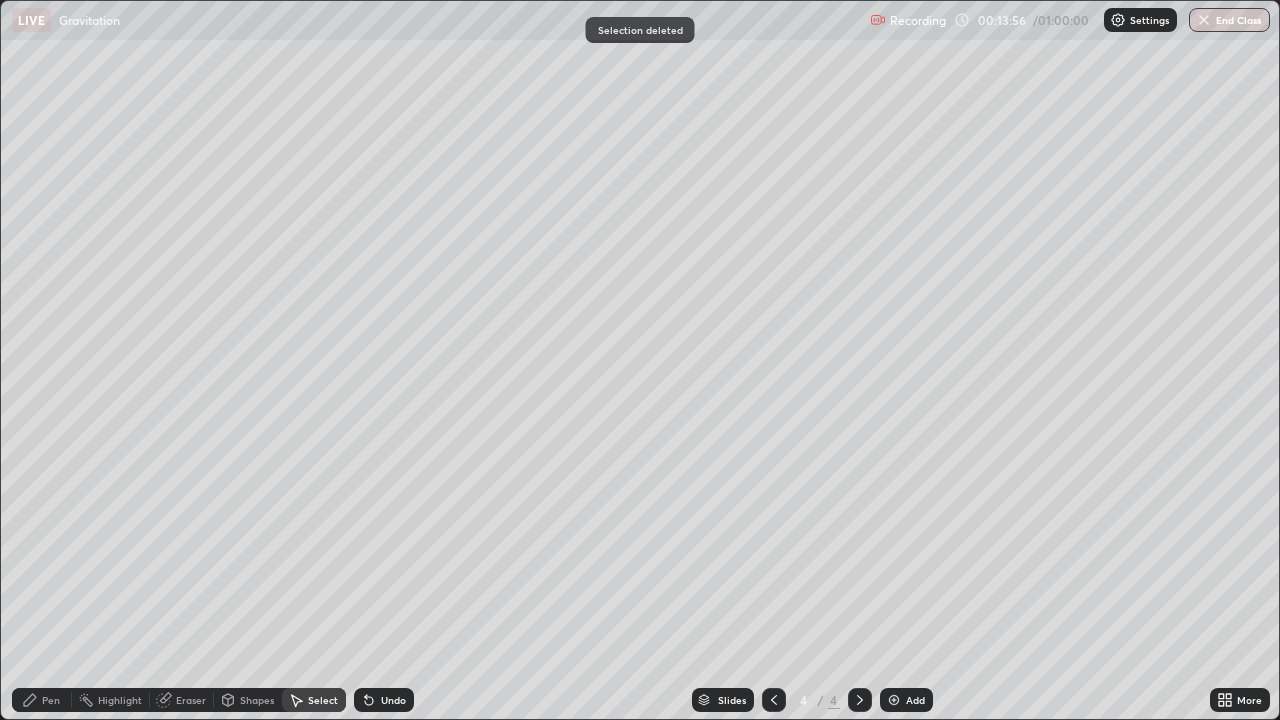click 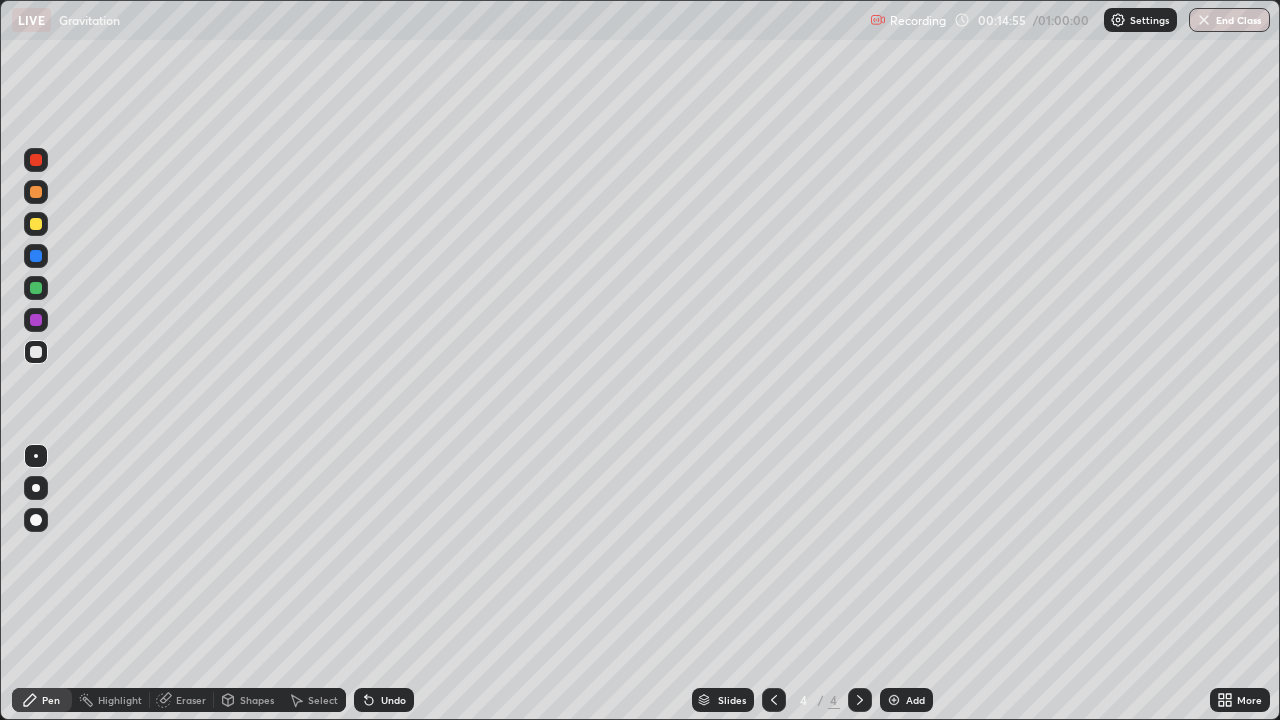 click on "Undo" at bounding box center [393, 700] 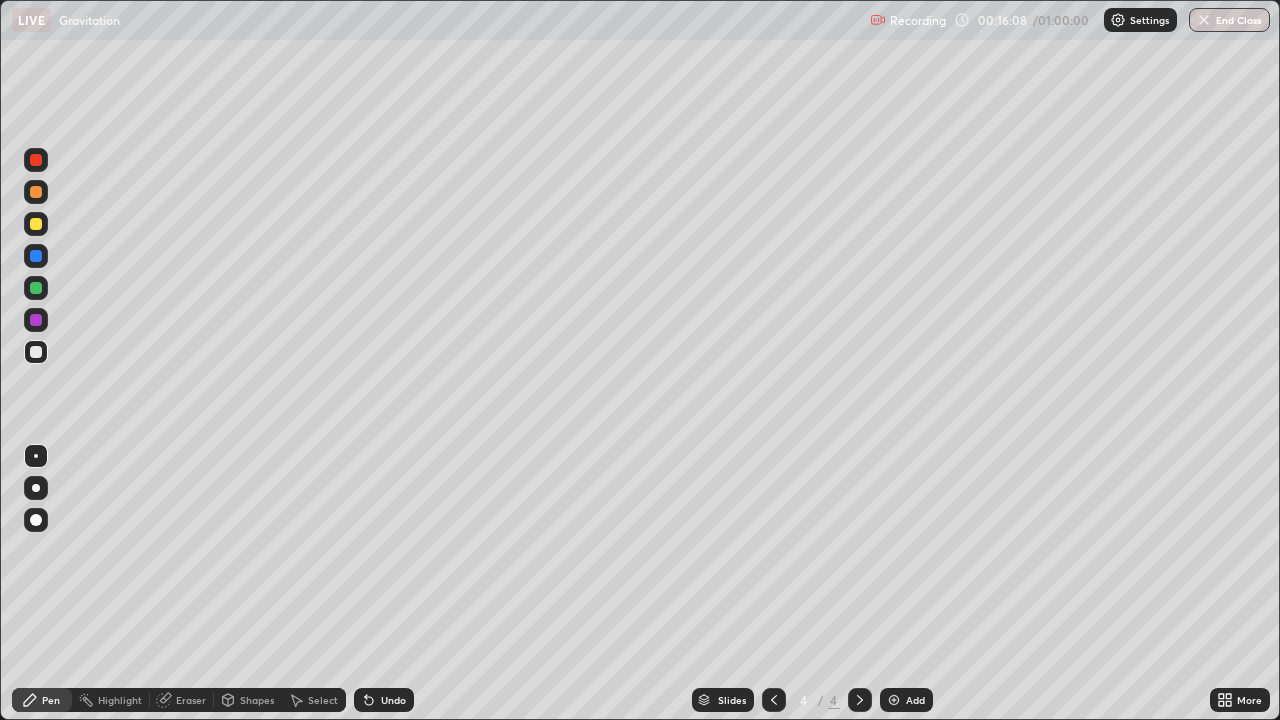 click on "Undo" at bounding box center (384, 700) 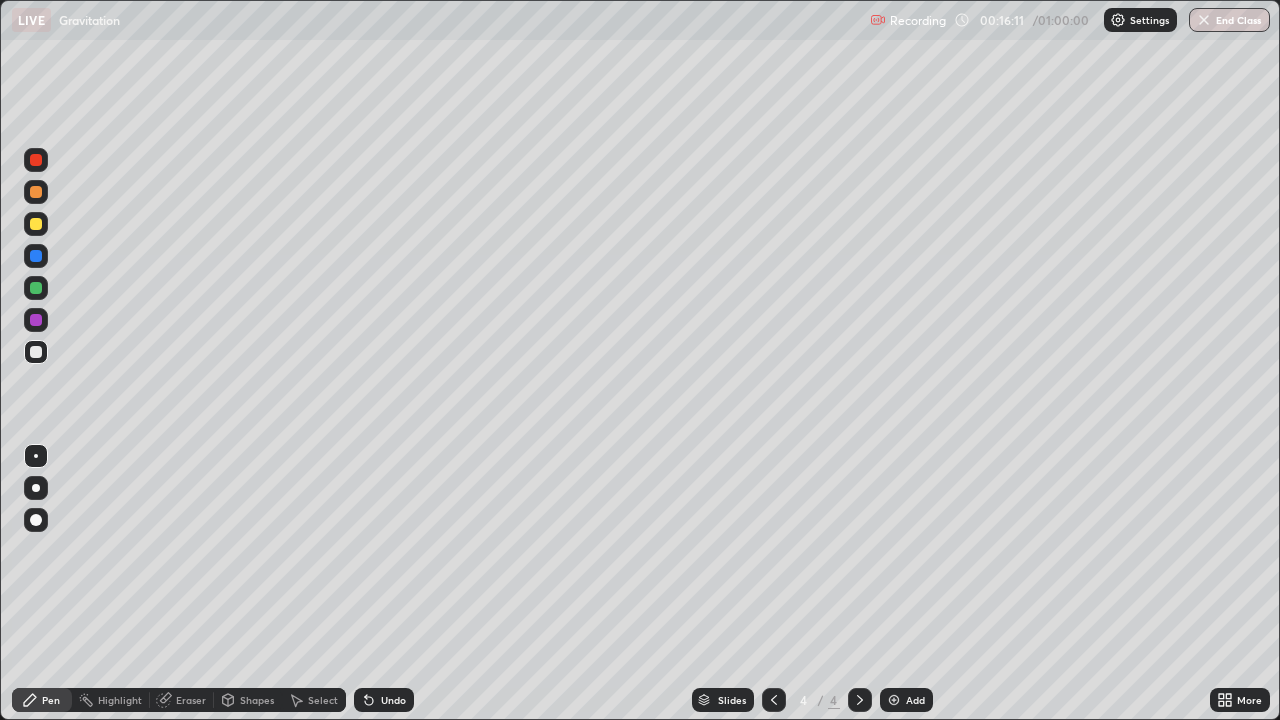 click on "Undo" at bounding box center (393, 700) 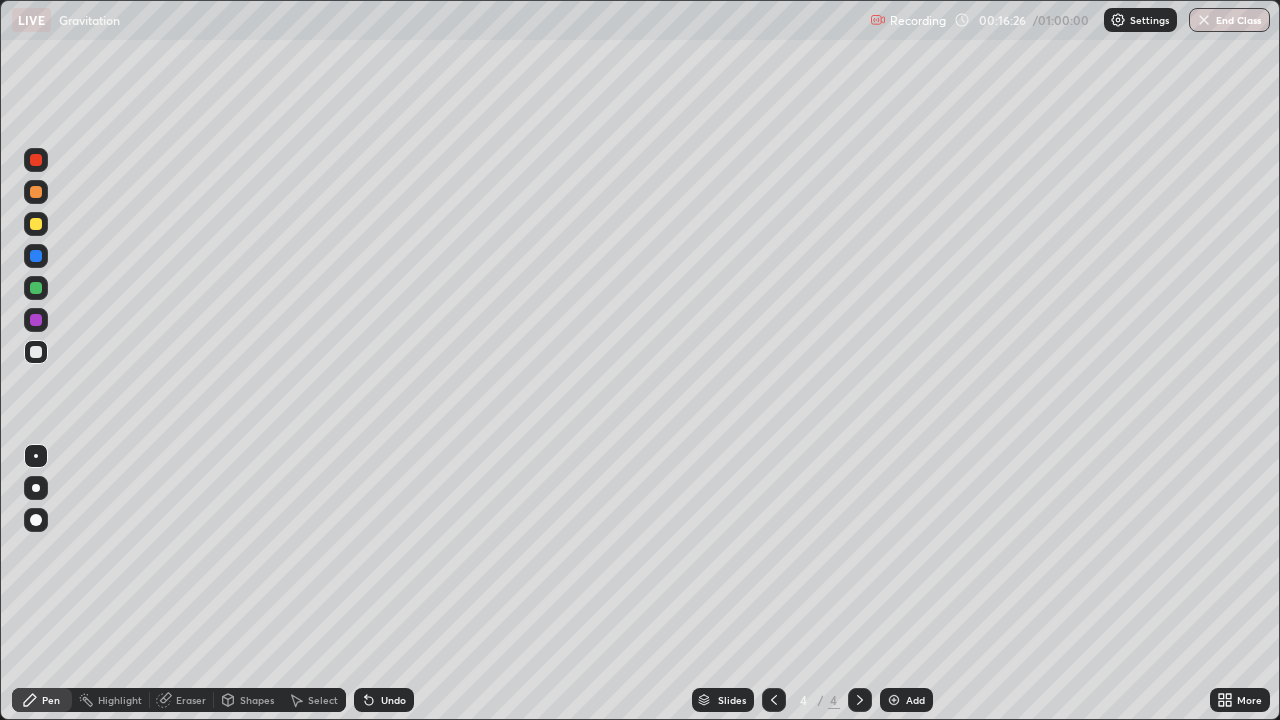 click on "Undo" at bounding box center [384, 700] 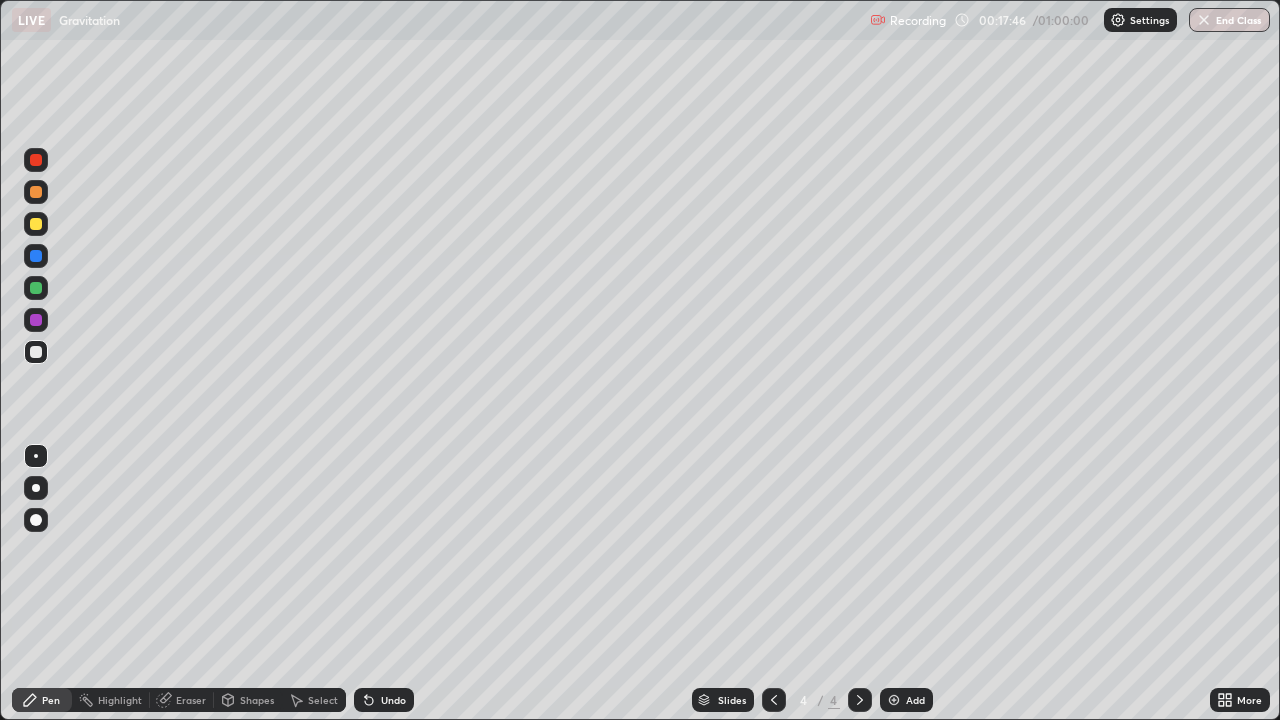 click at bounding box center (894, 700) 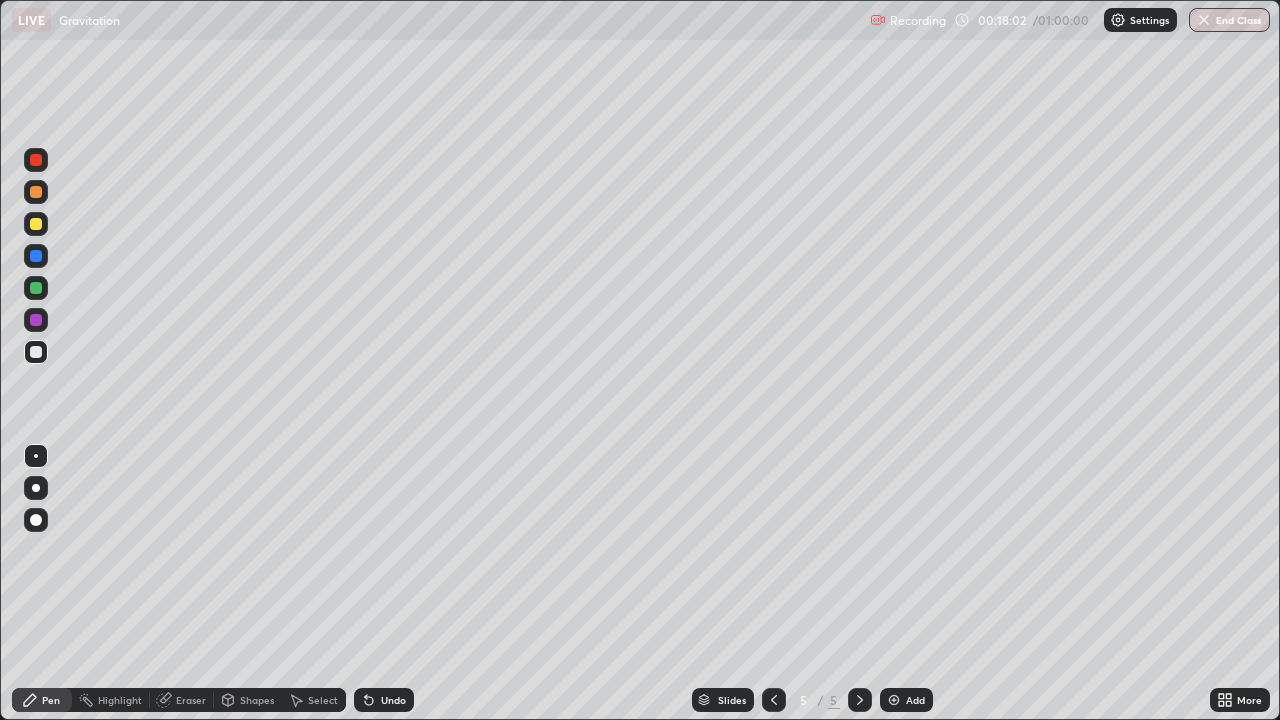 click 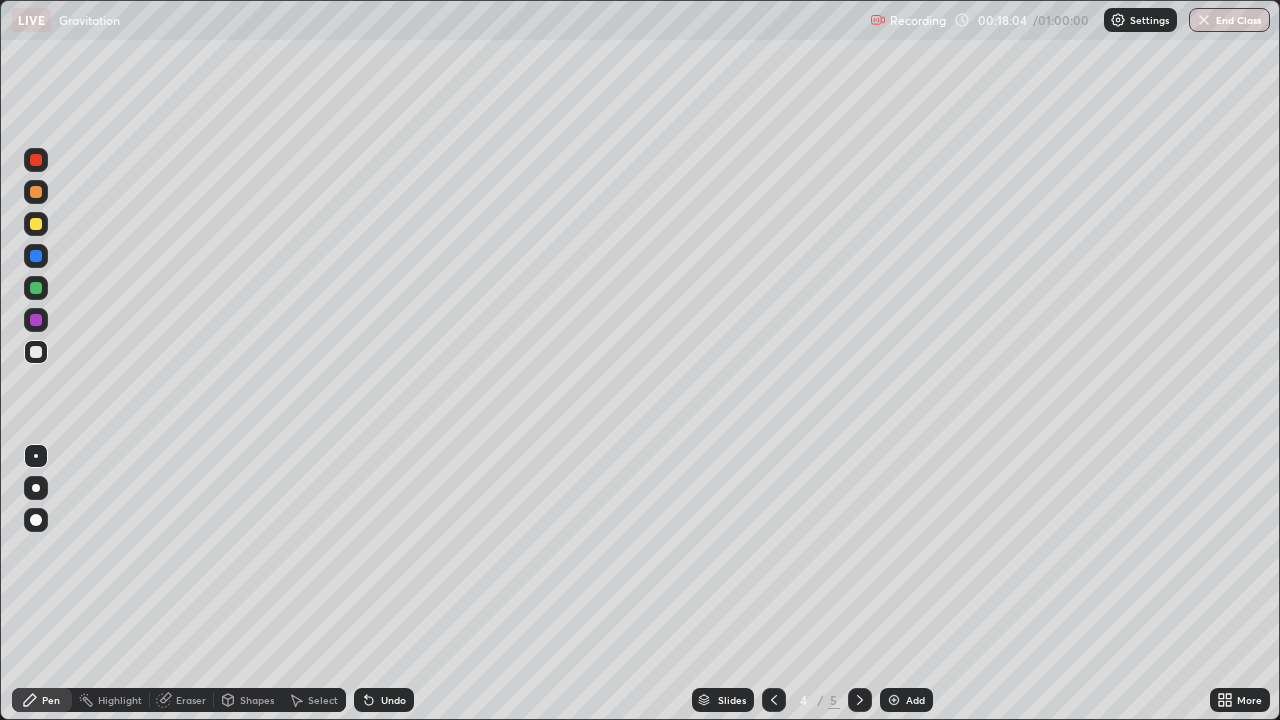 click at bounding box center [860, 700] 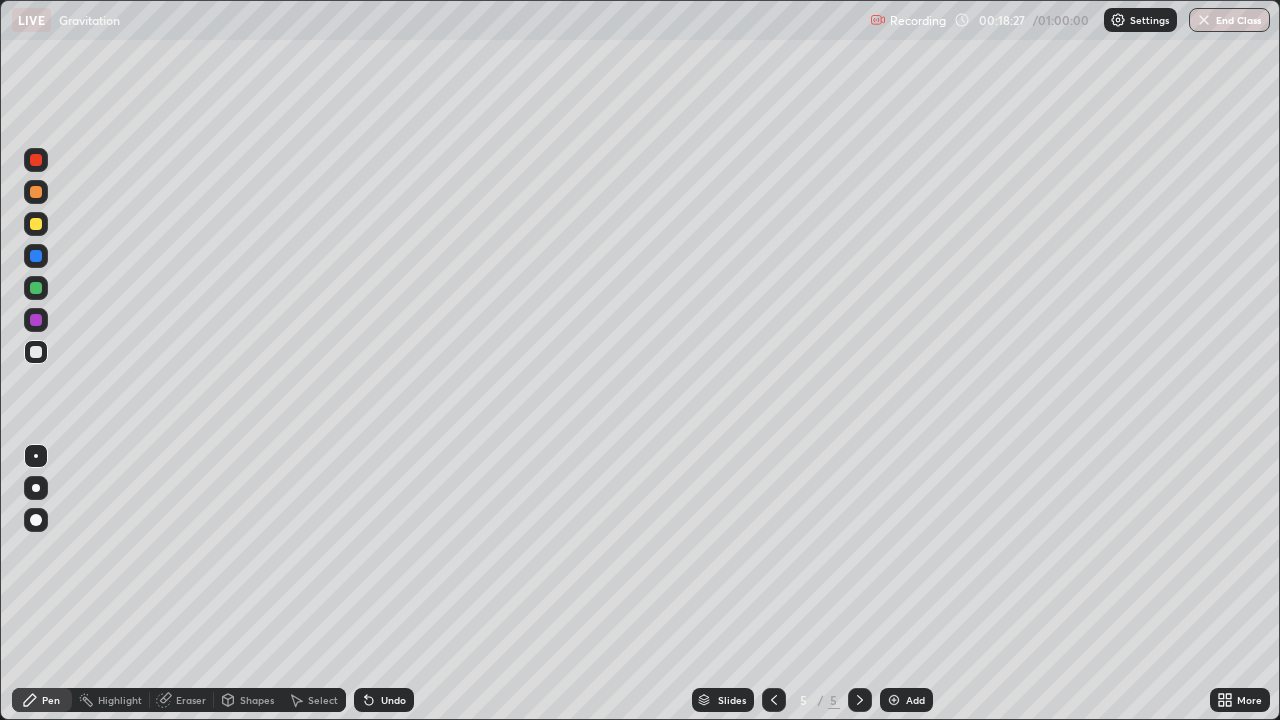 click 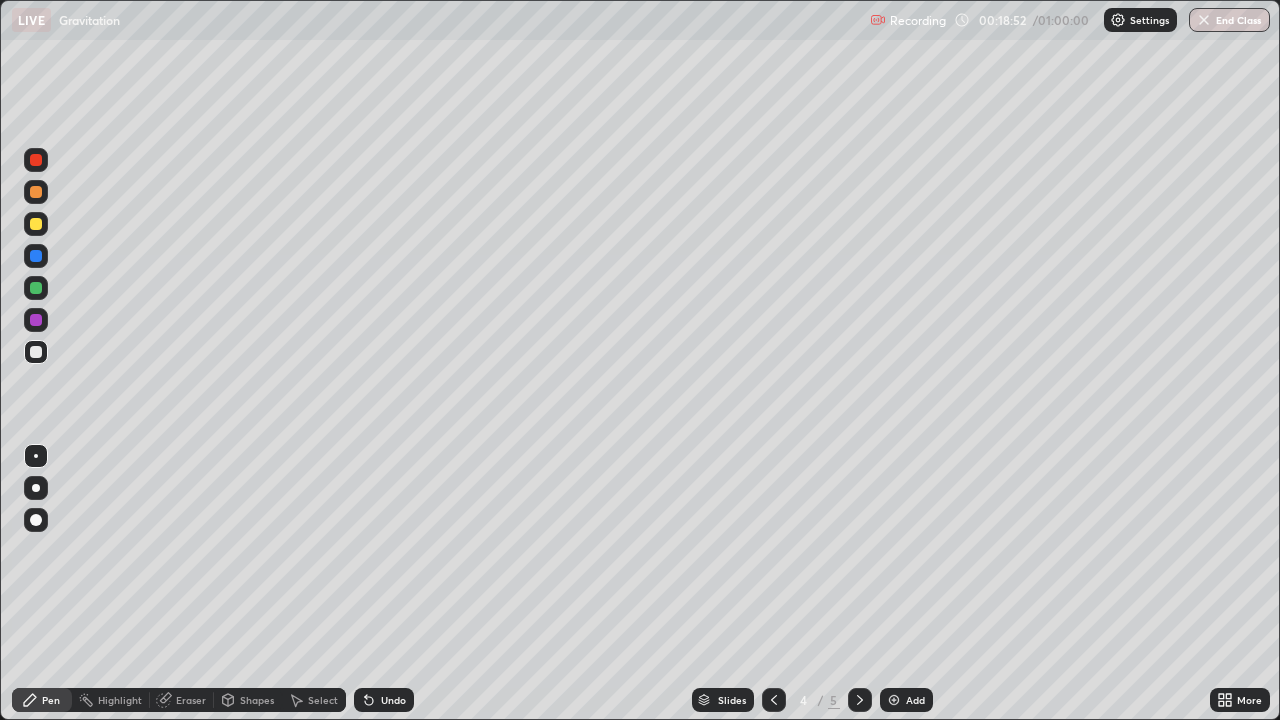 click 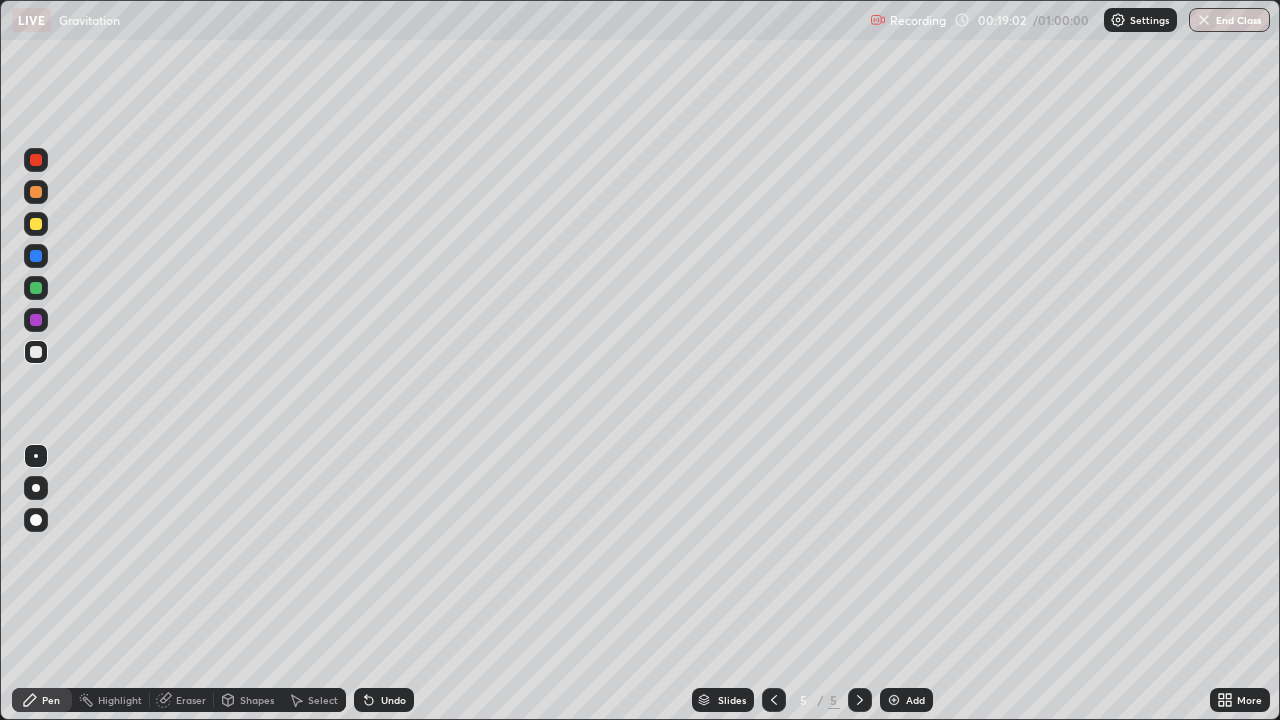 click on "Undo" at bounding box center (393, 700) 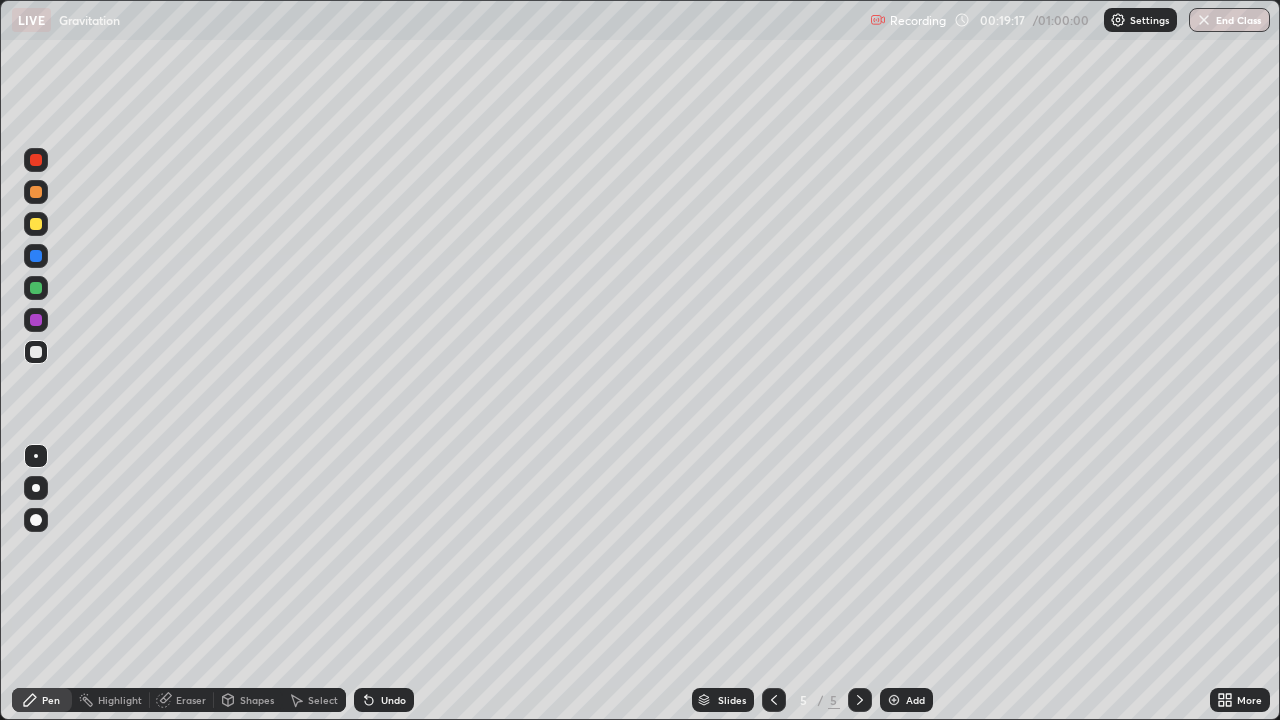 click on "Undo" at bounding box center (384, 700) 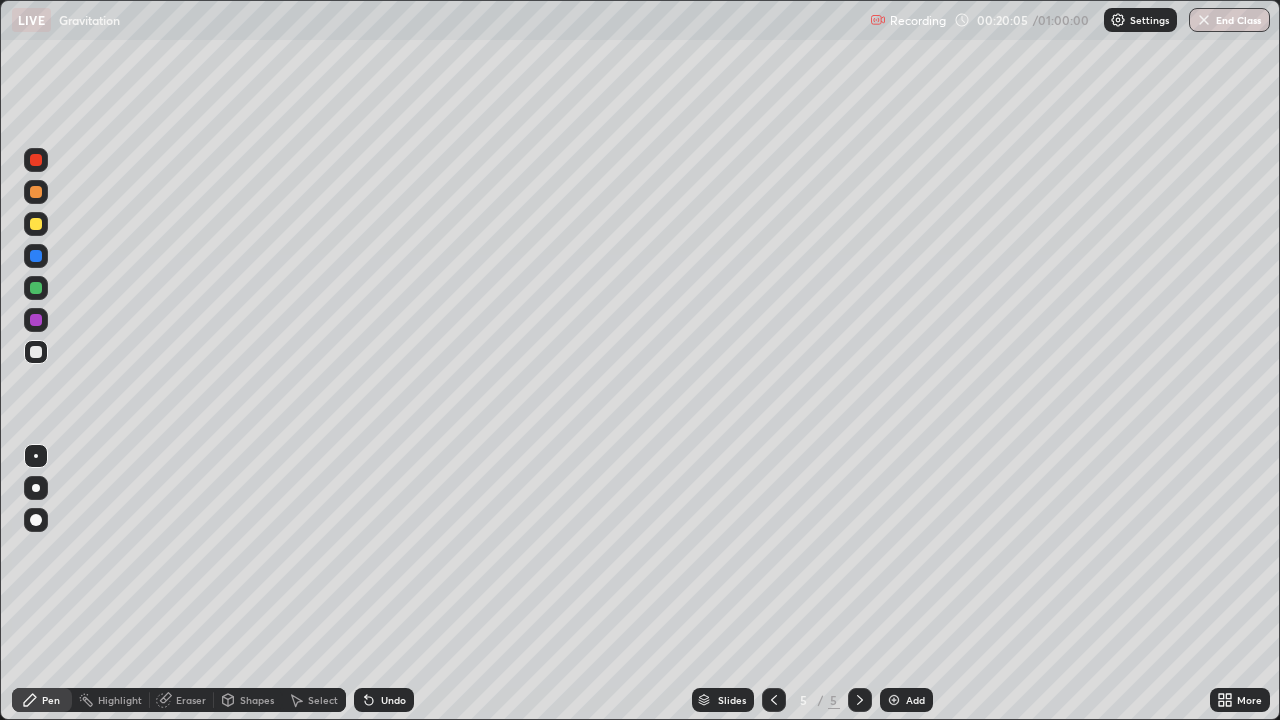 click on "Undo" at bounding box center (393, 700) 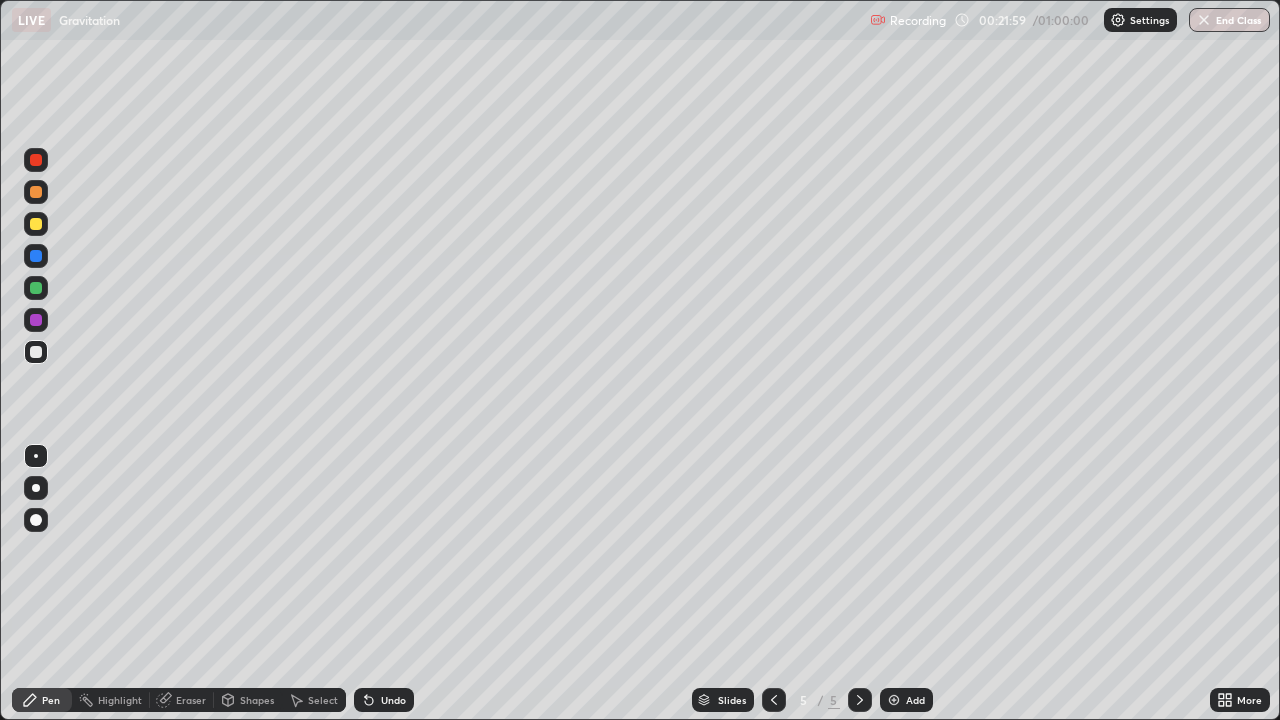 click 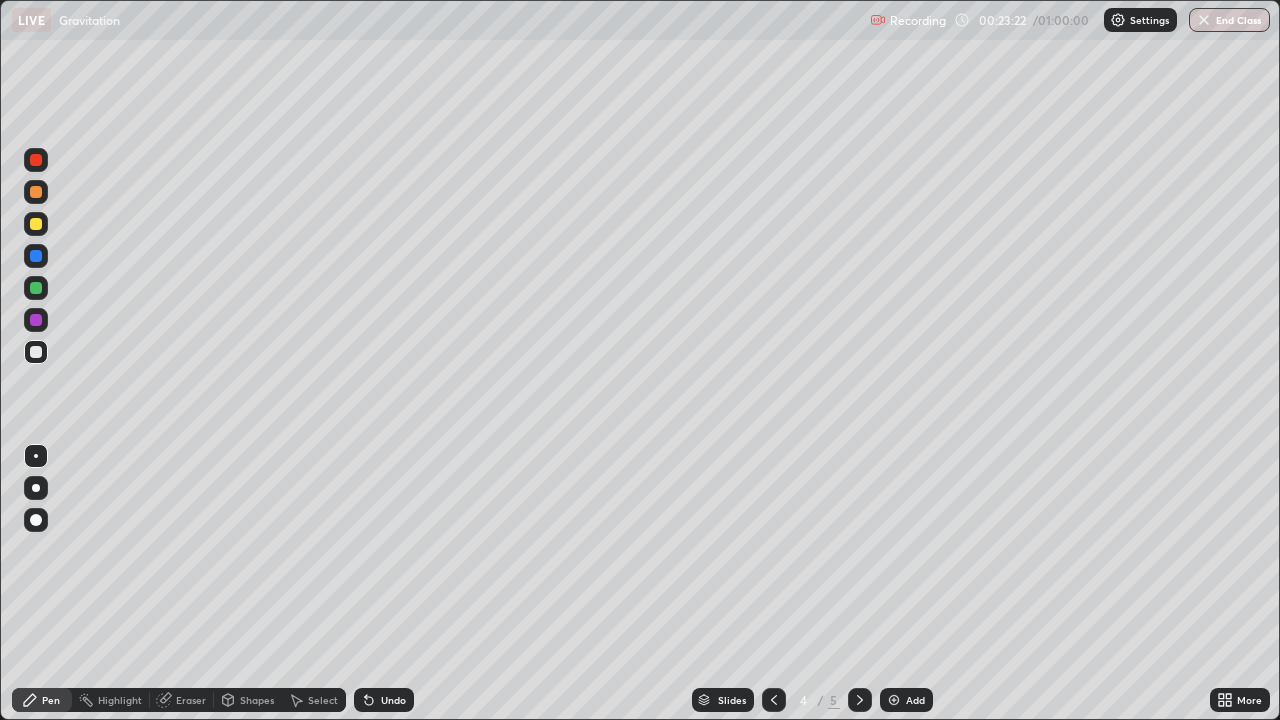 click 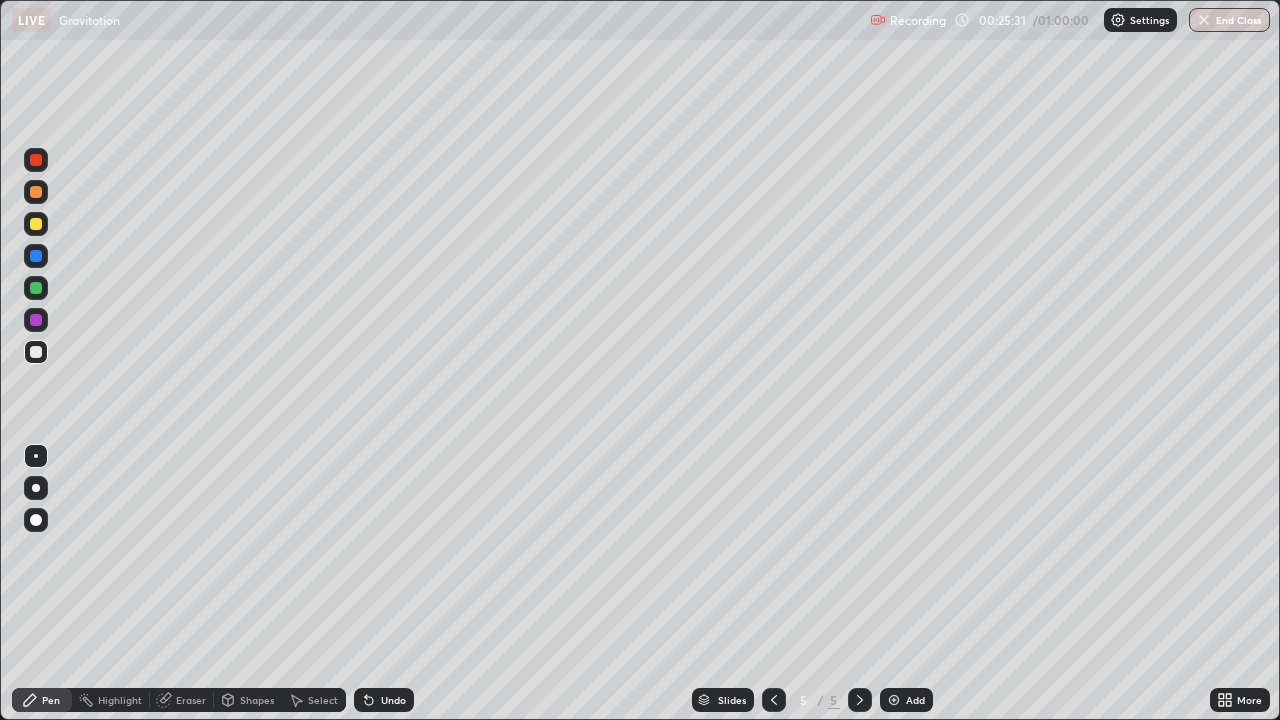 click at bounding box center [894, 700] 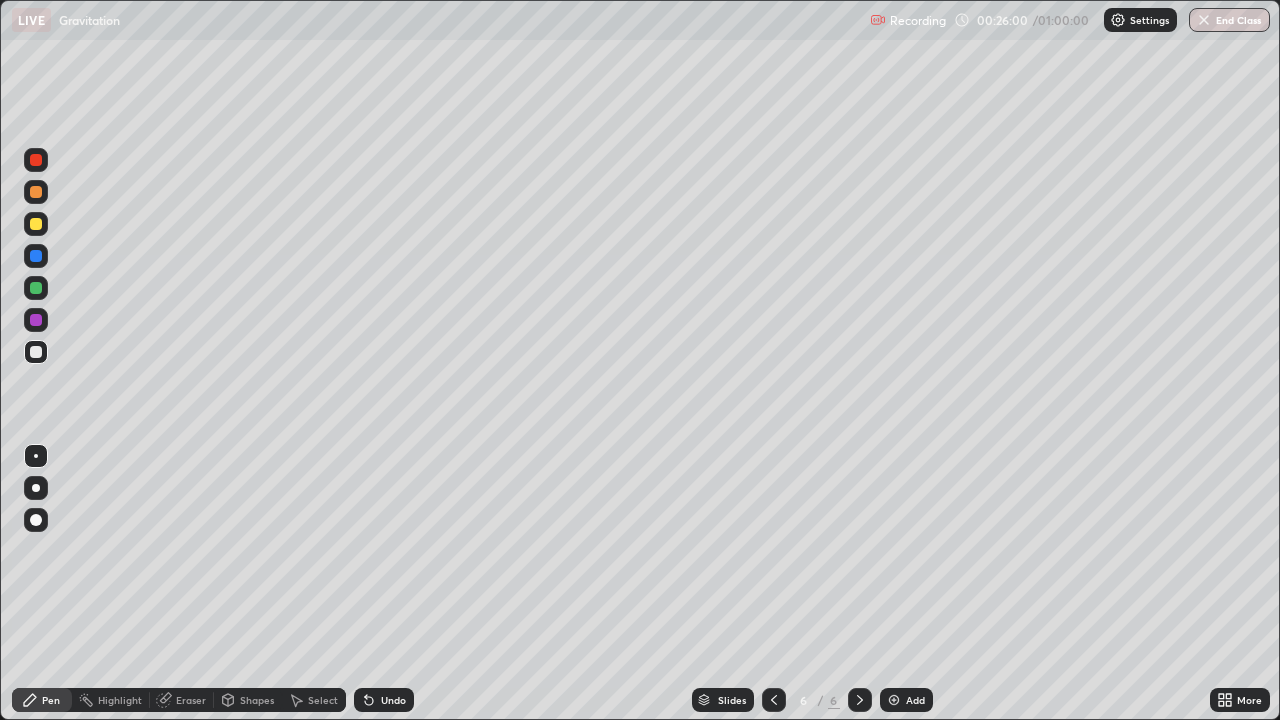 click 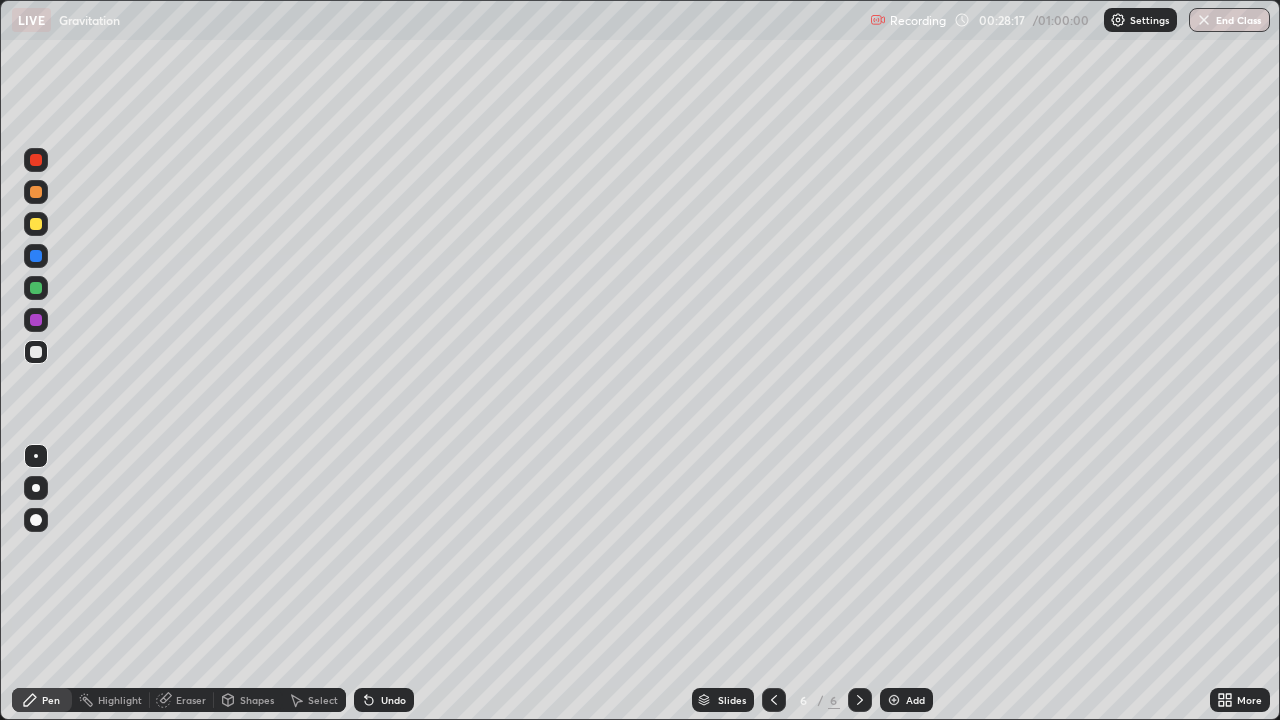 click on "Select" at bounding box center [323, 700] 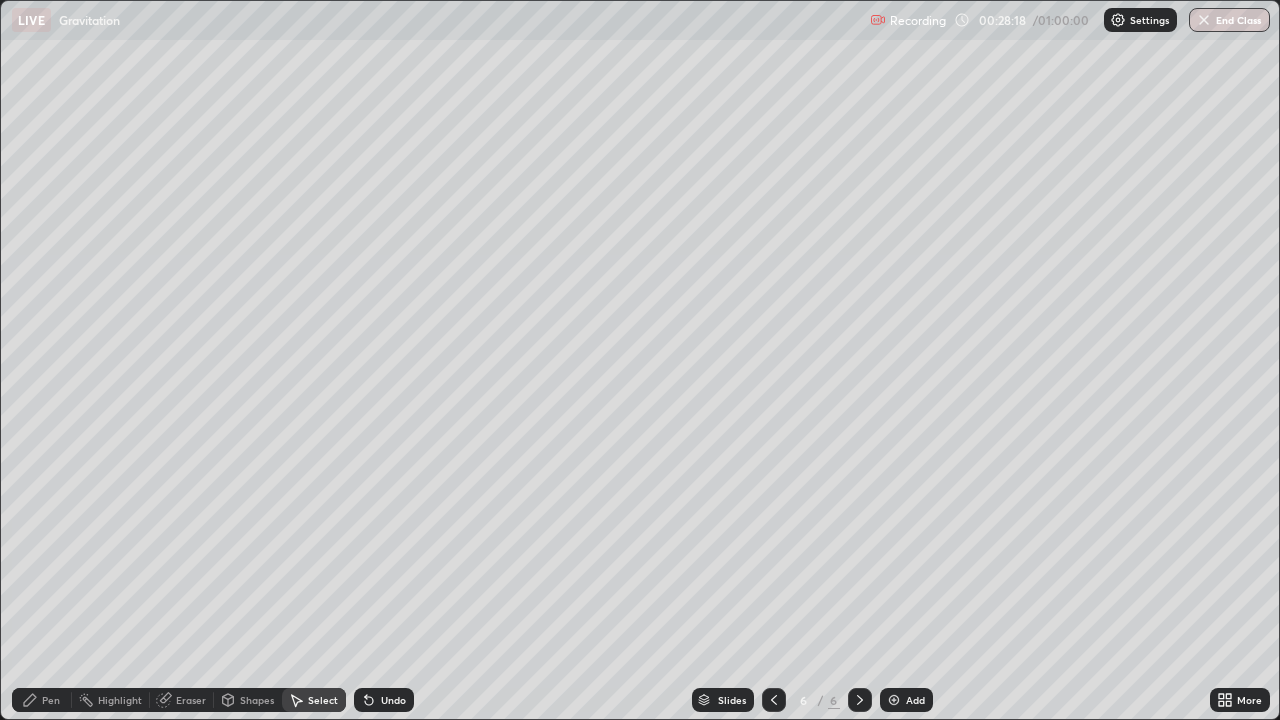 click on "Shapes" at bounding box center (257, 700) 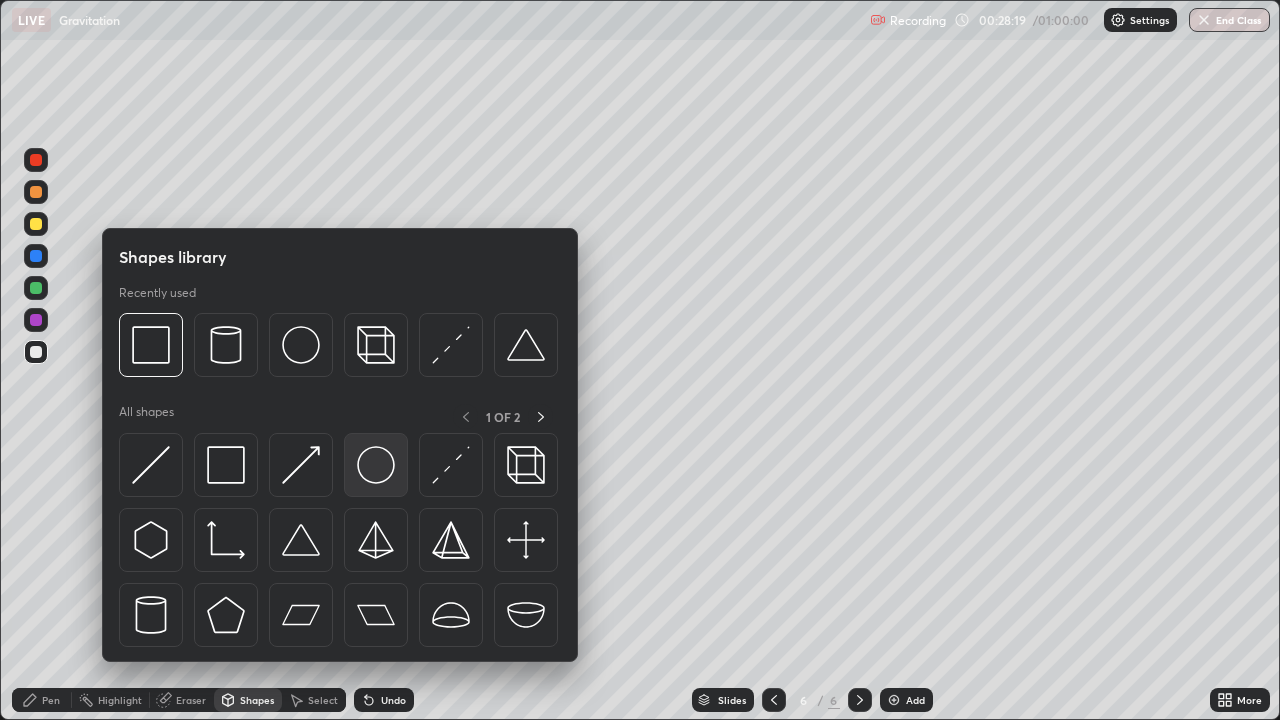 click at bounding box center (376, 465) 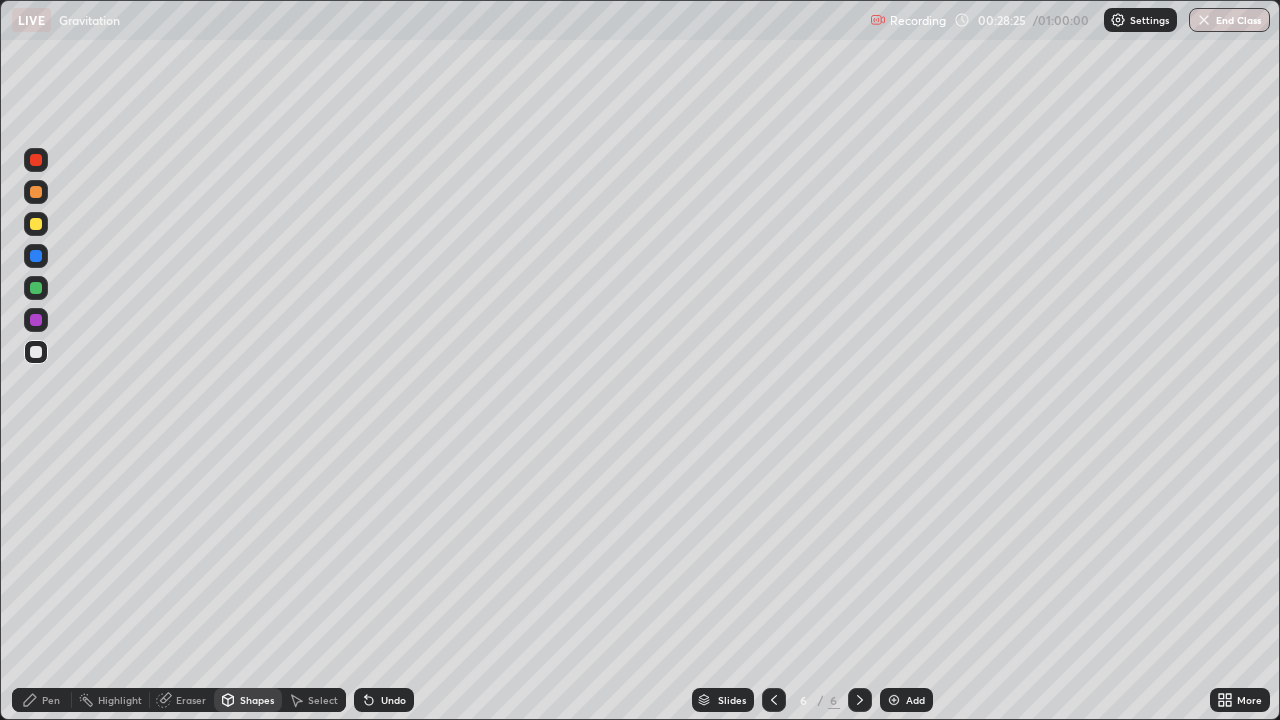 click 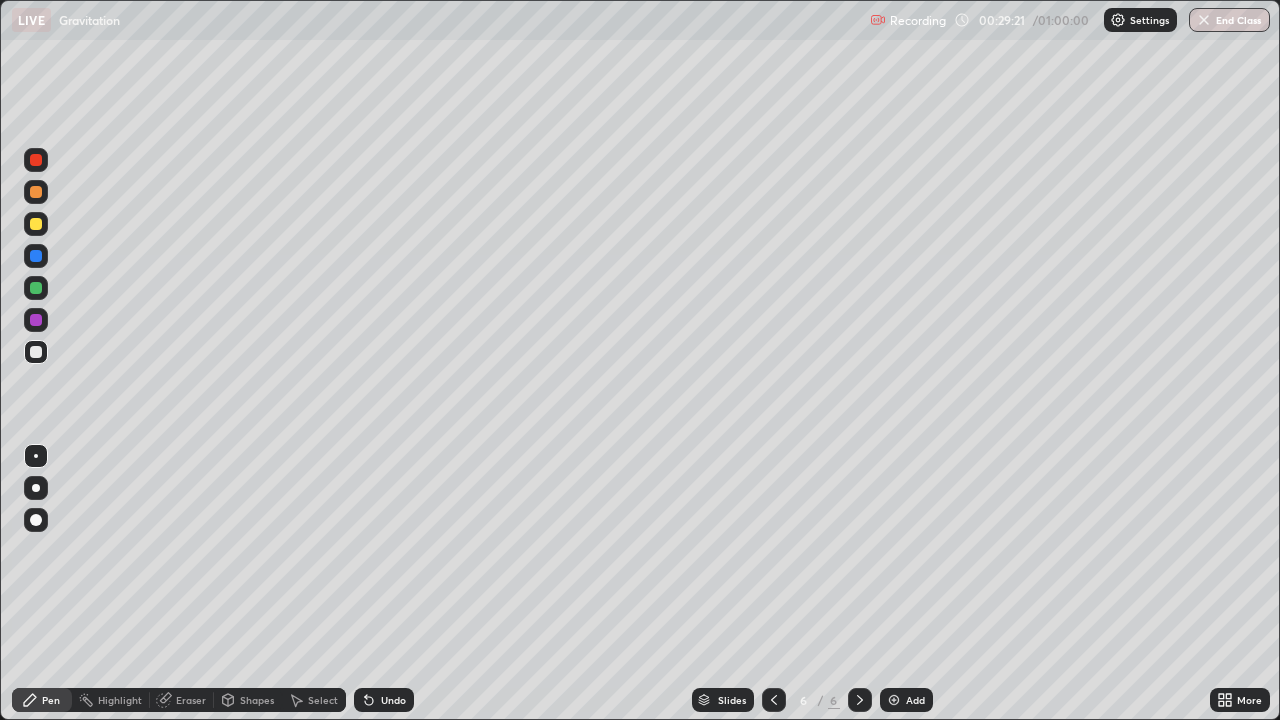 click at bounding box center (36, 160) 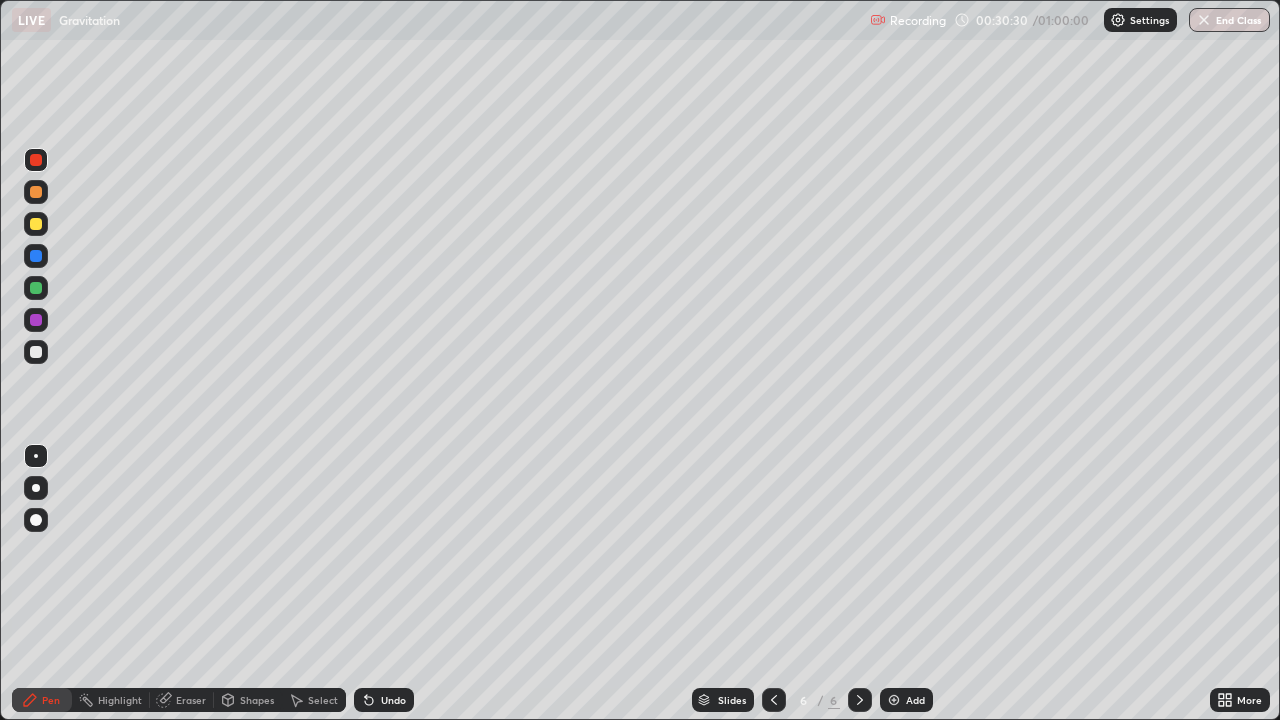 click at bounding box center (36, 352) 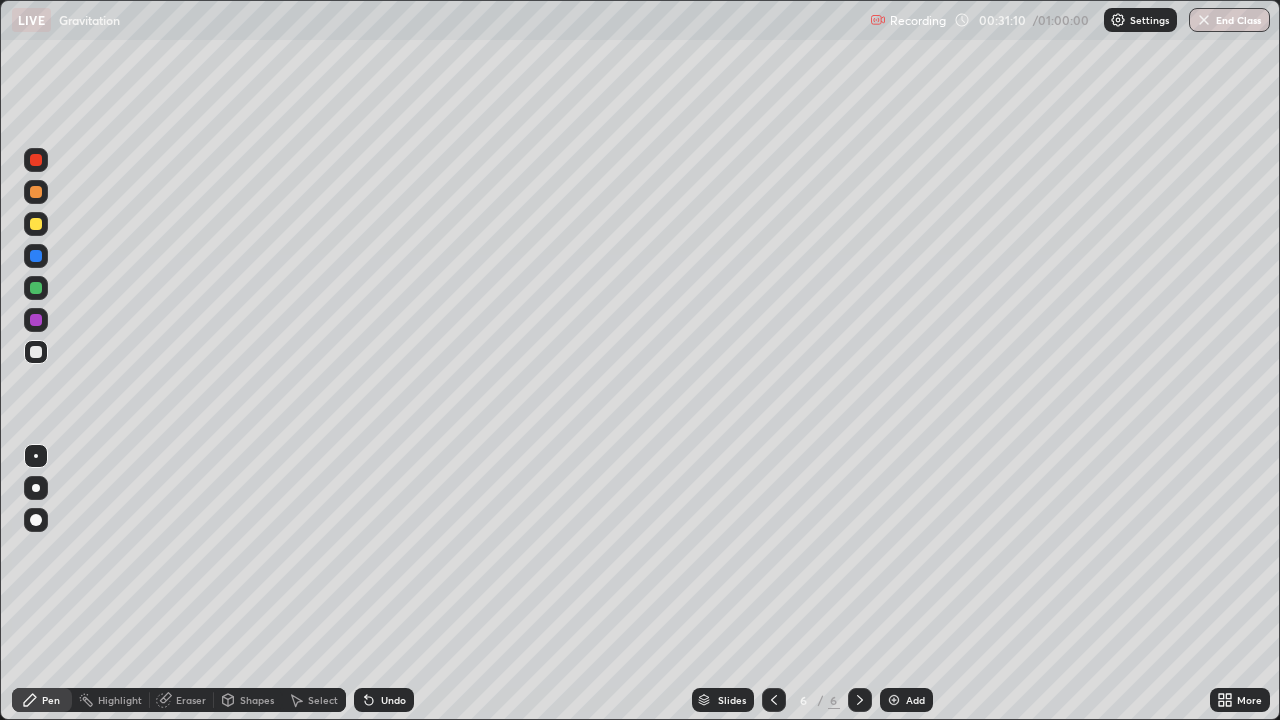 click 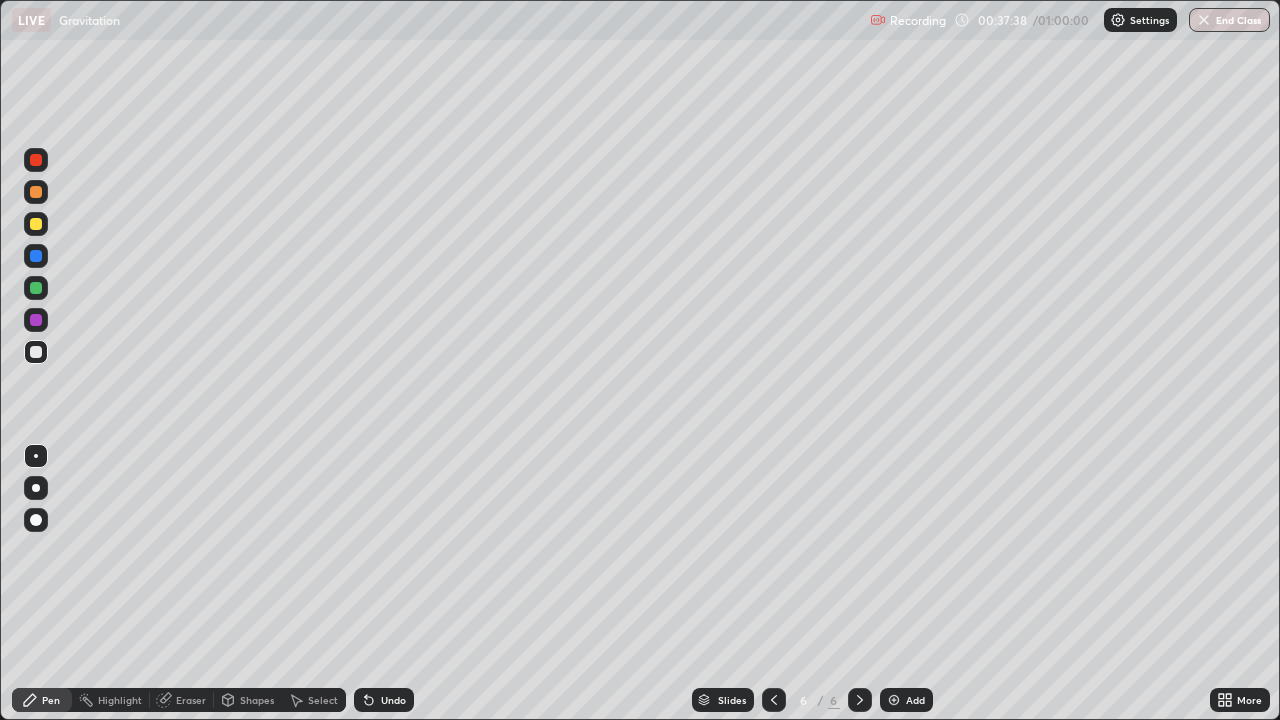 click at bounding box center [894, 700] 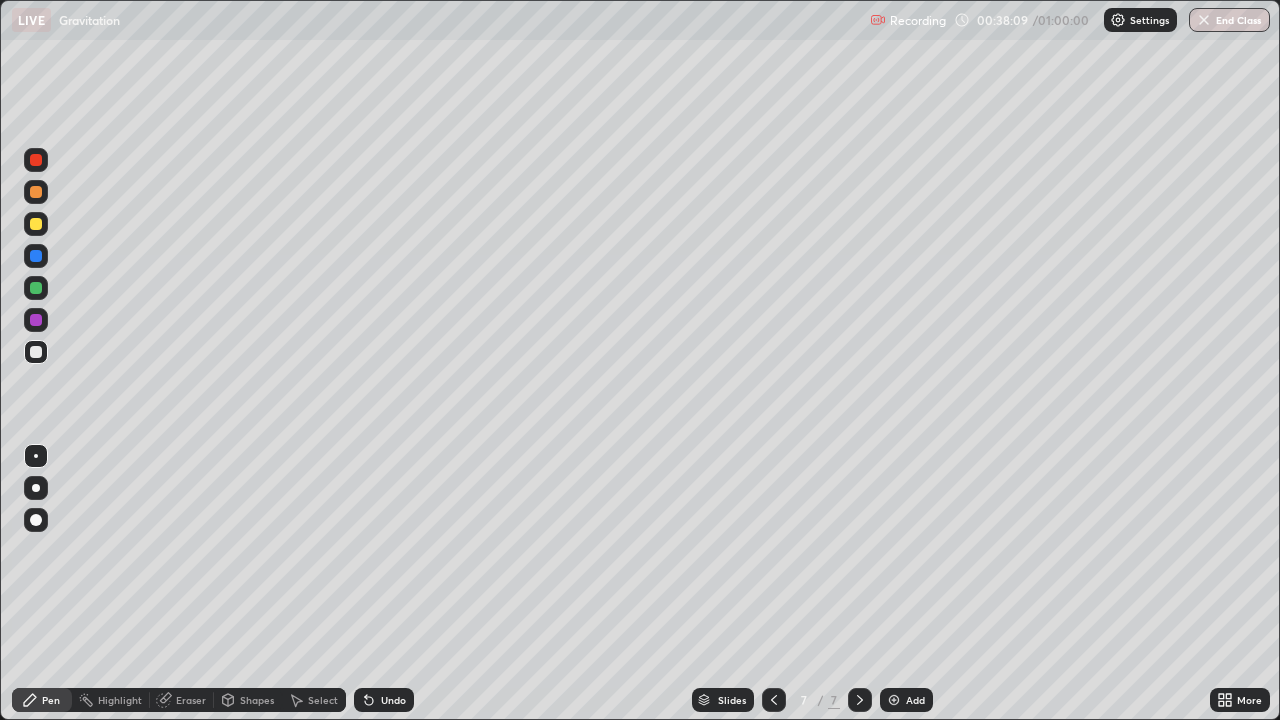 click on "Undo" at bounding box center (384, 700) 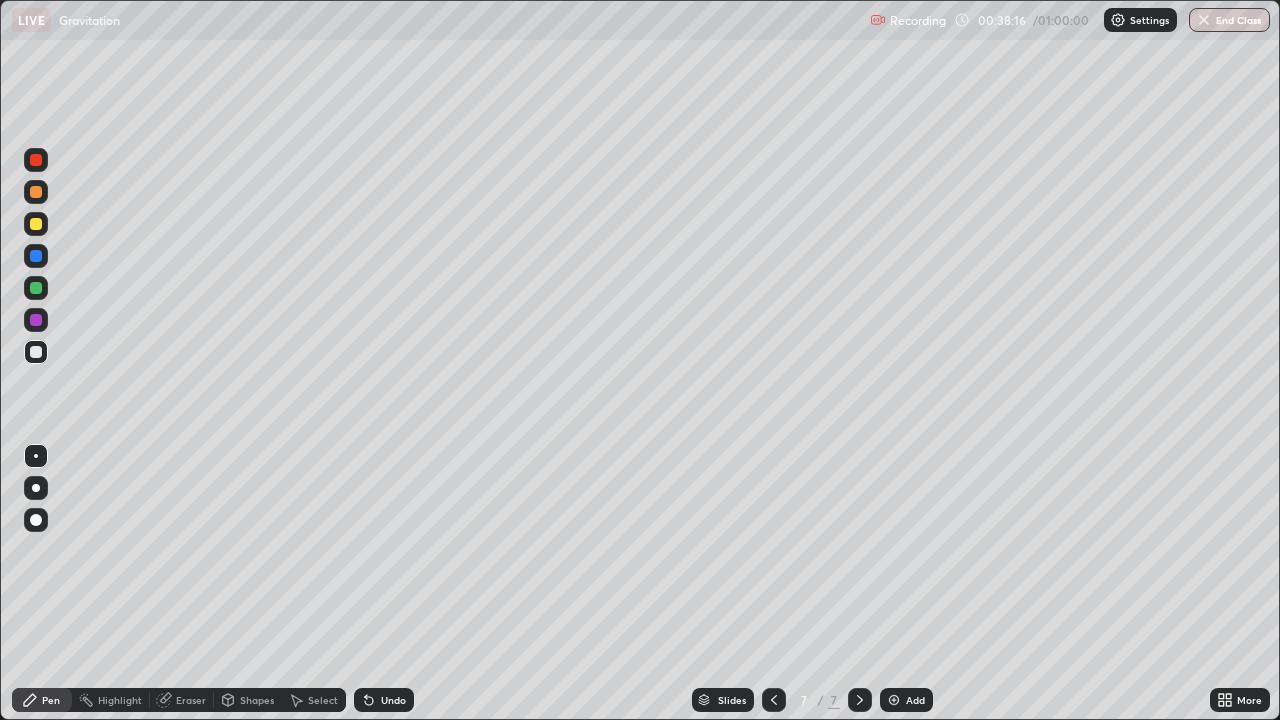 click 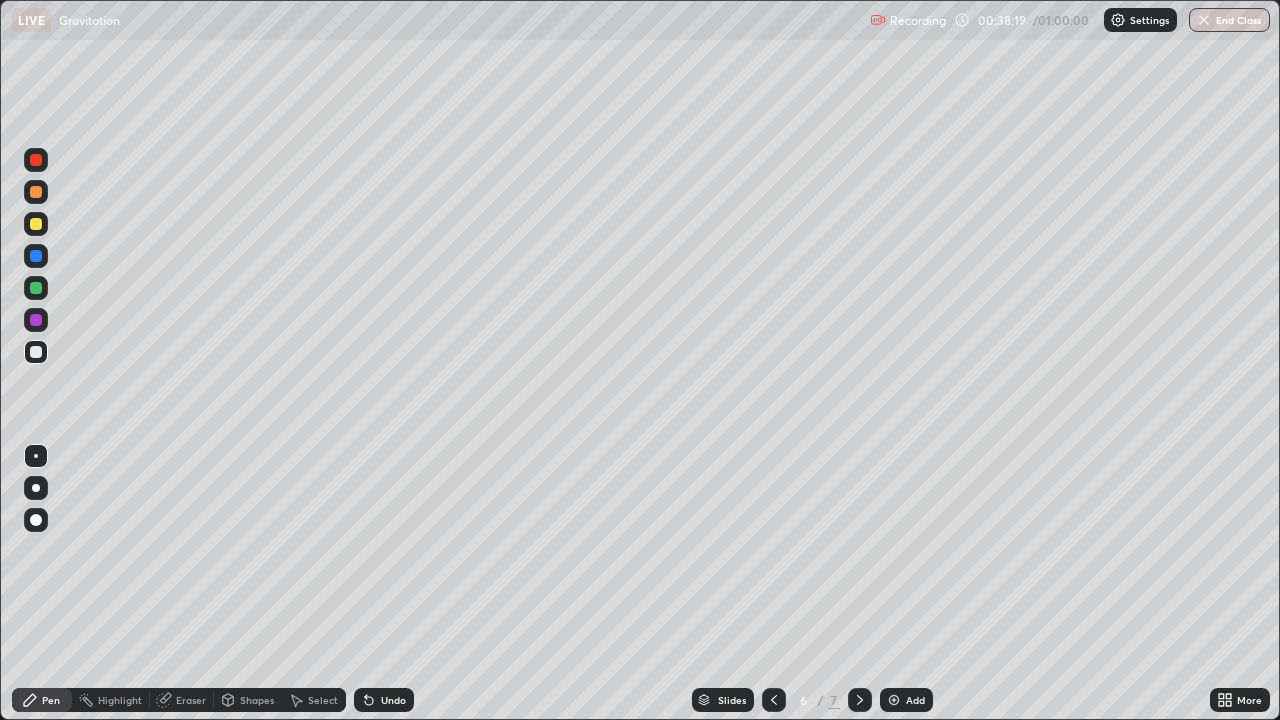 click 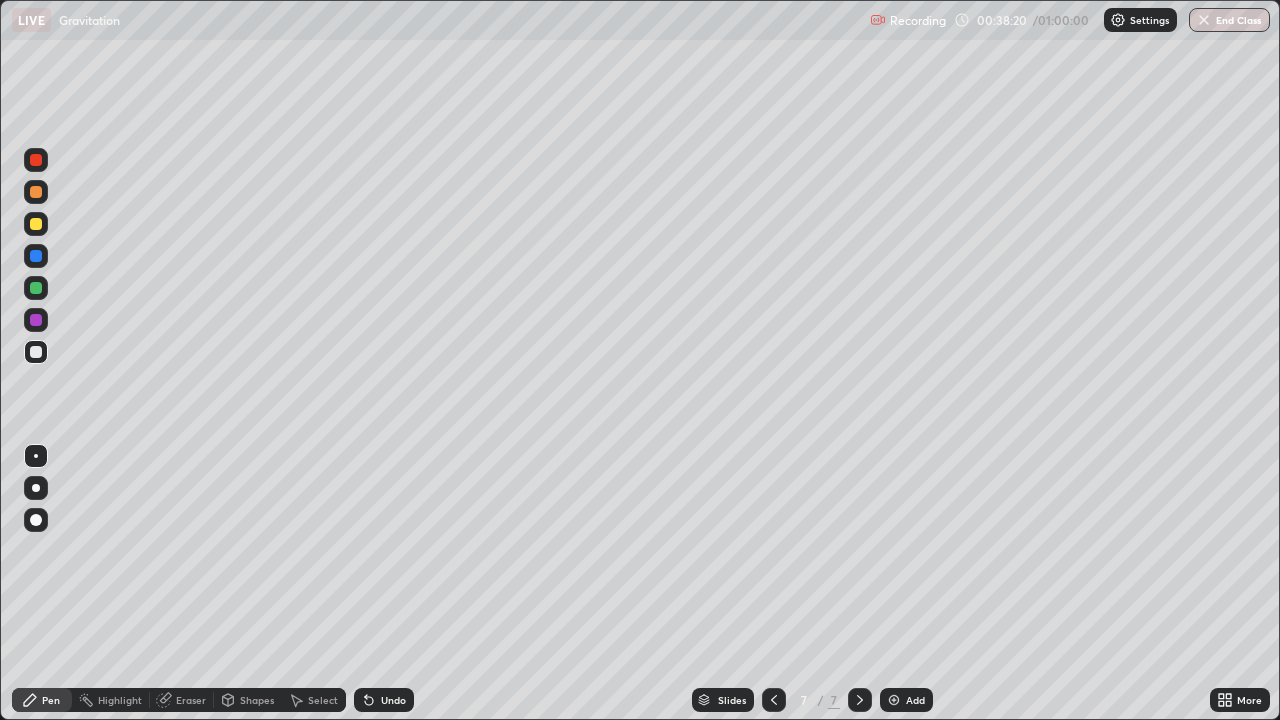 click on "Select" at bounding box center [323, 700] 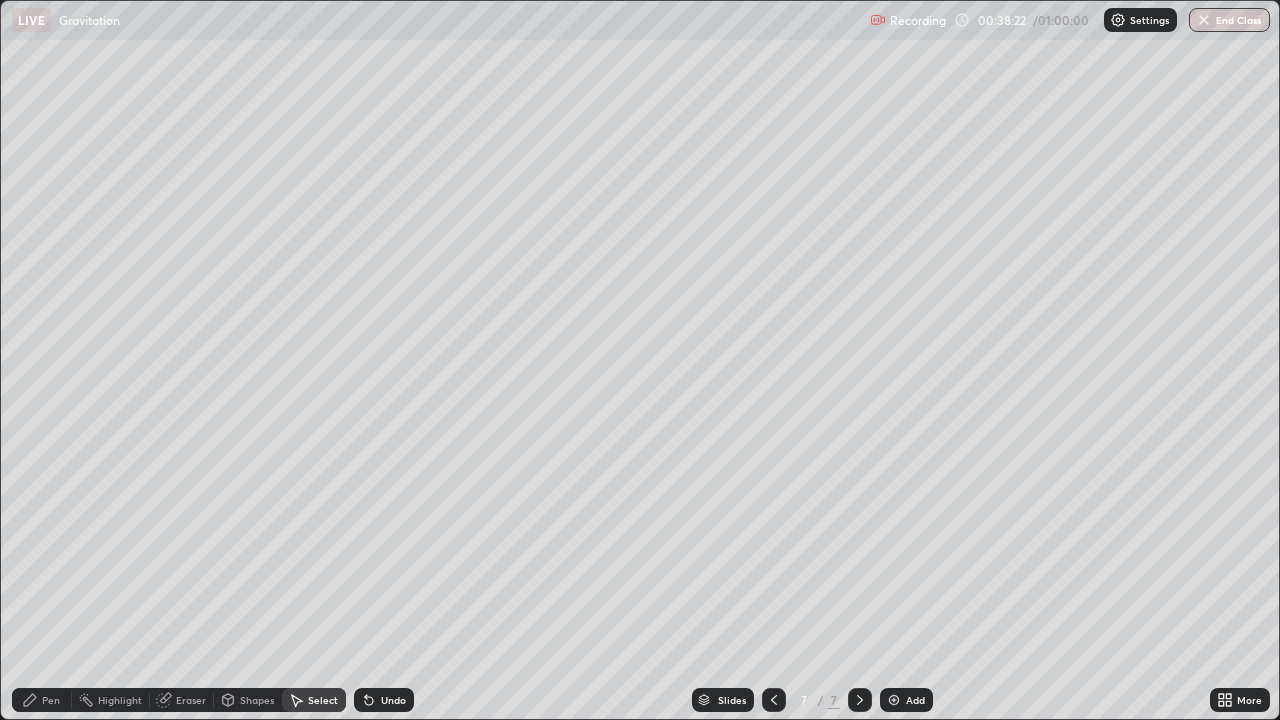 click on "Shapes" at bounding box center (257, 700) 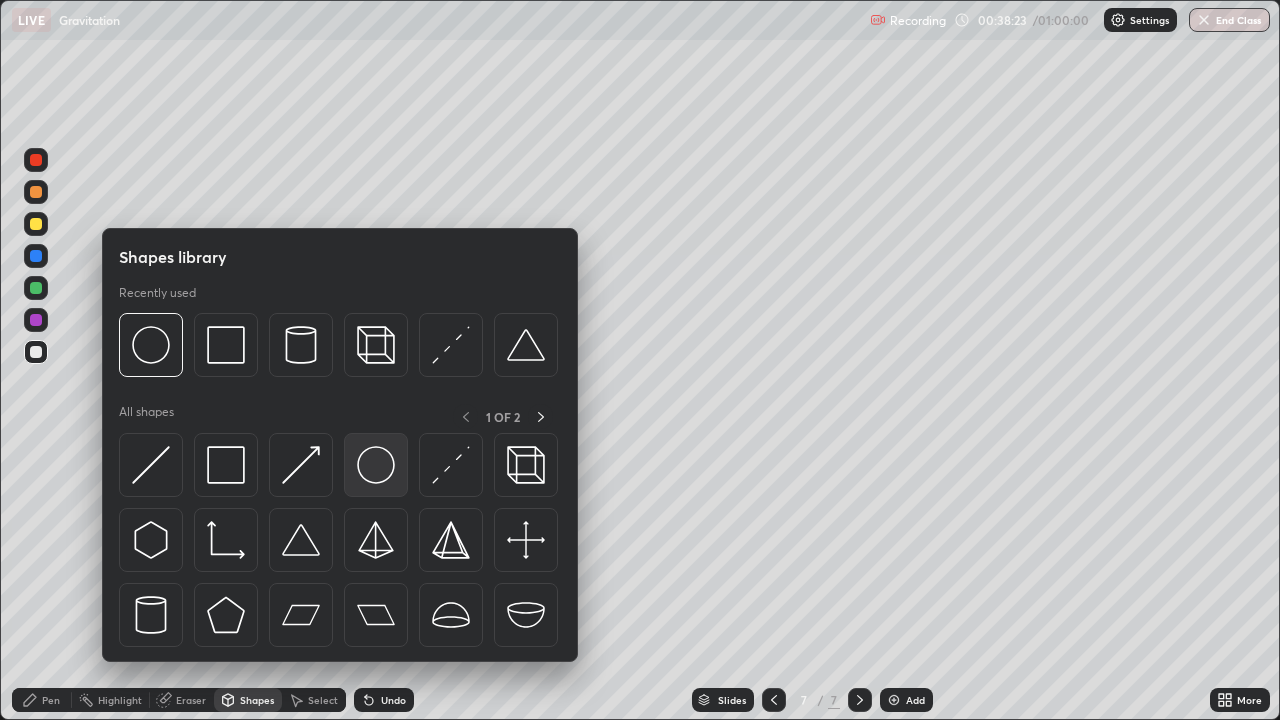 click at bounding box center (376, 465) 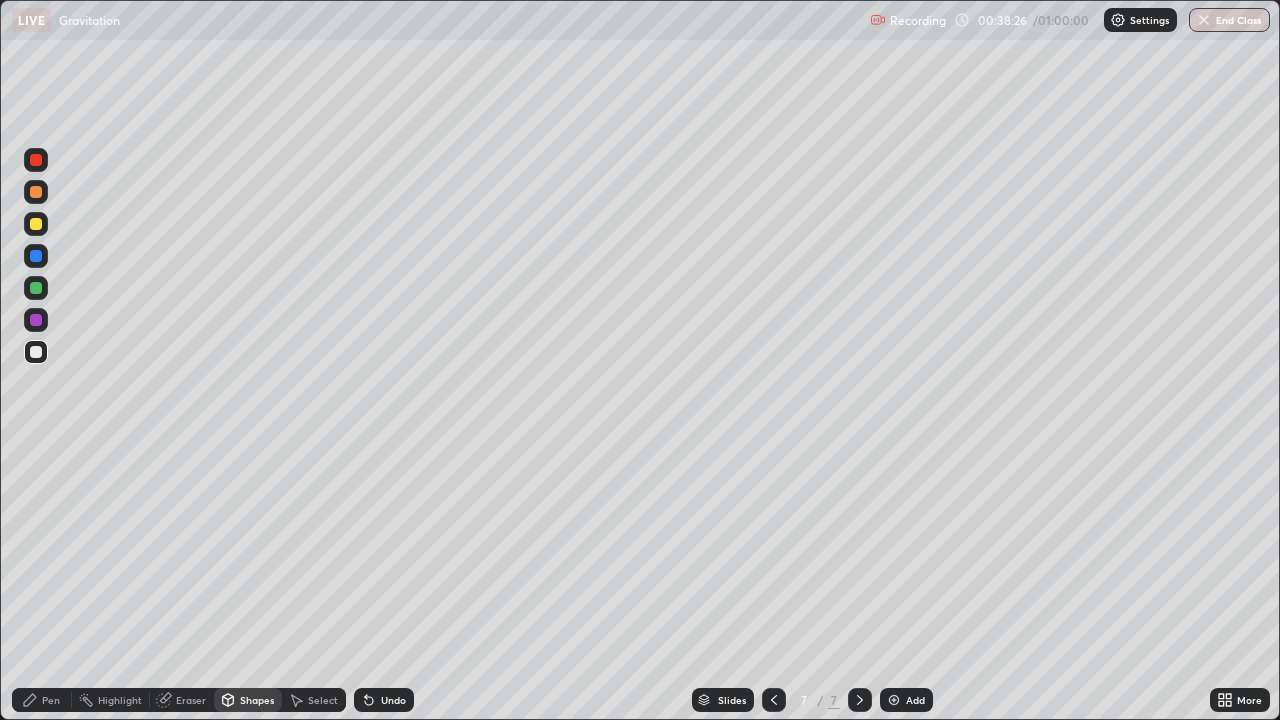 click 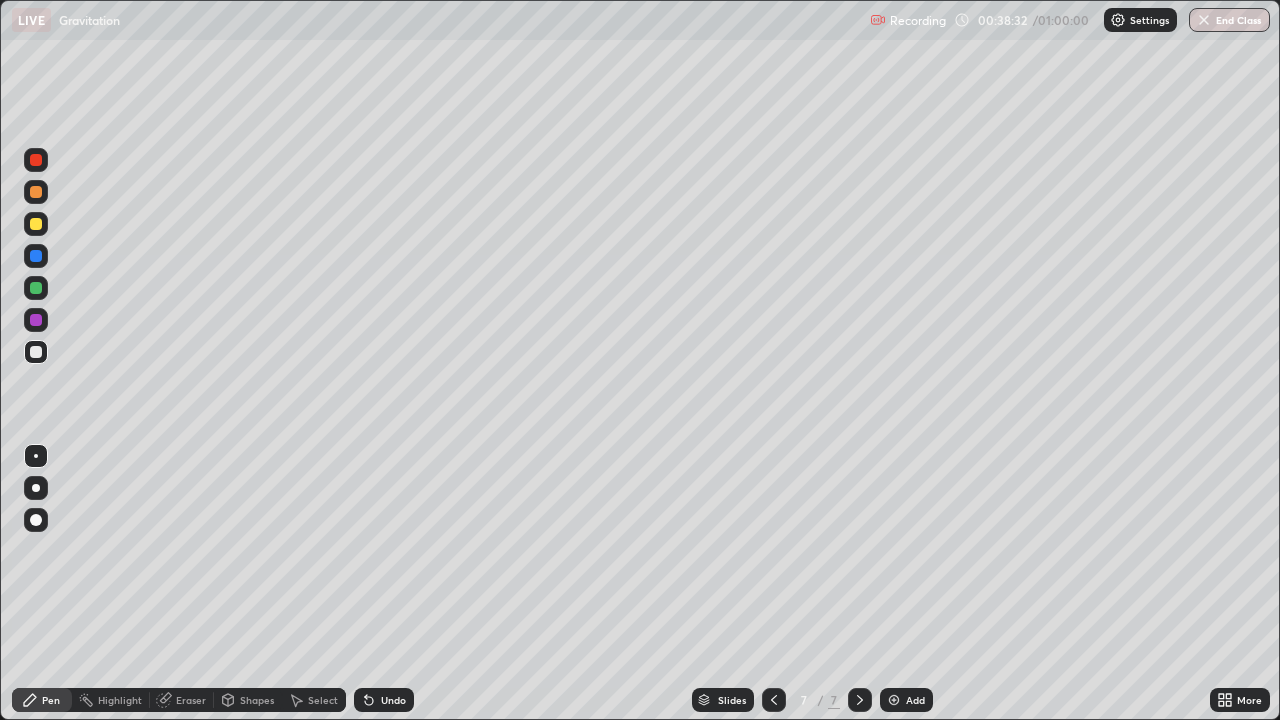 click on "Shapes" at bounding box center (257, 700) 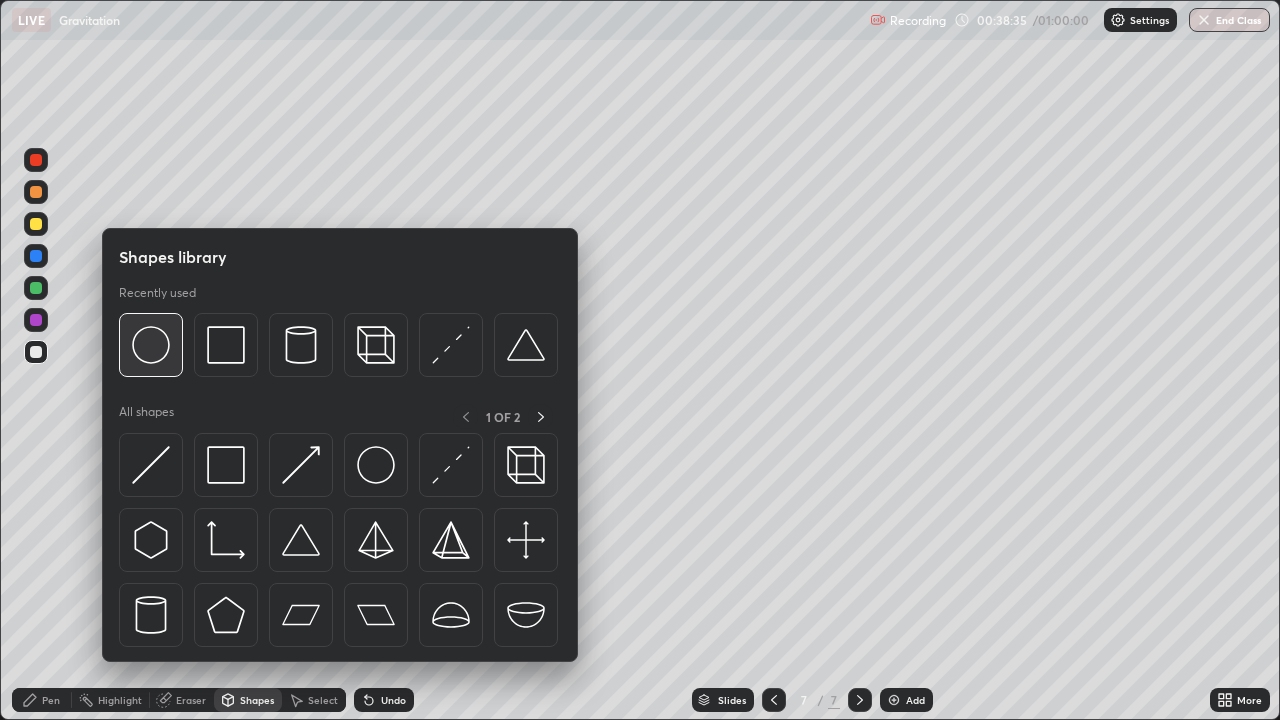 click at bounding box center (151, 345) 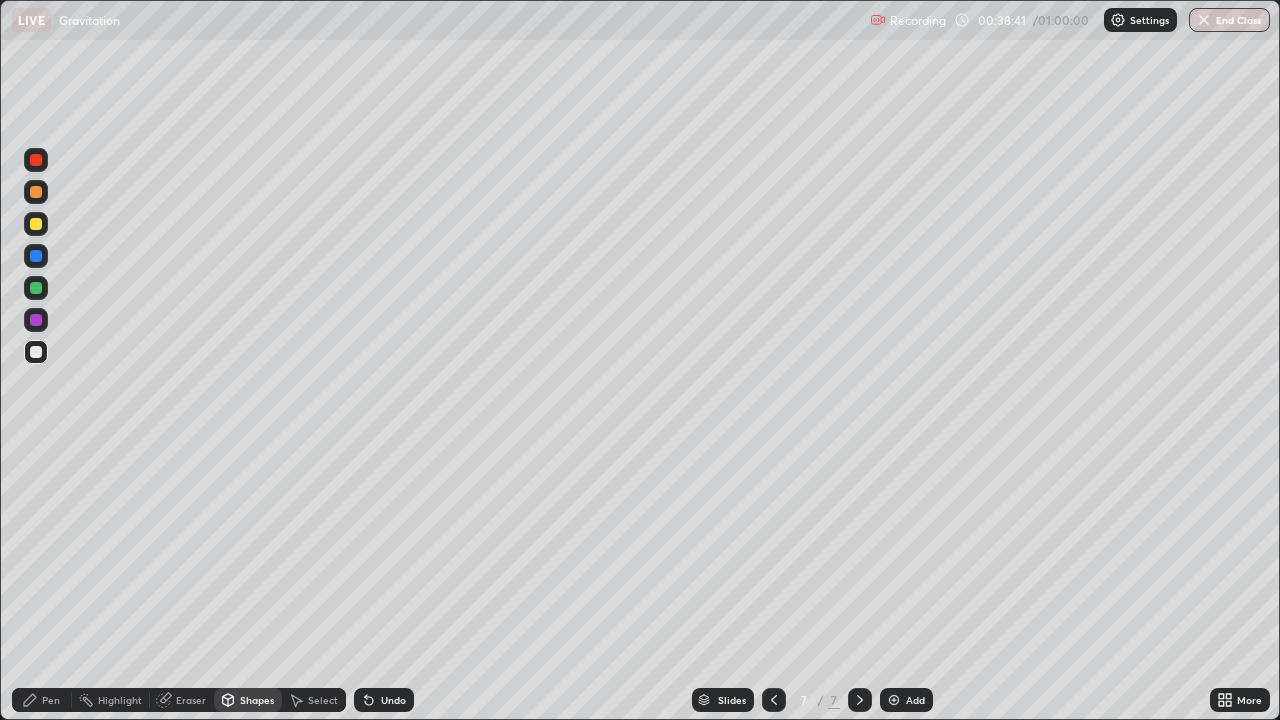 click on "Shapes" at bounding box center (248, 700) 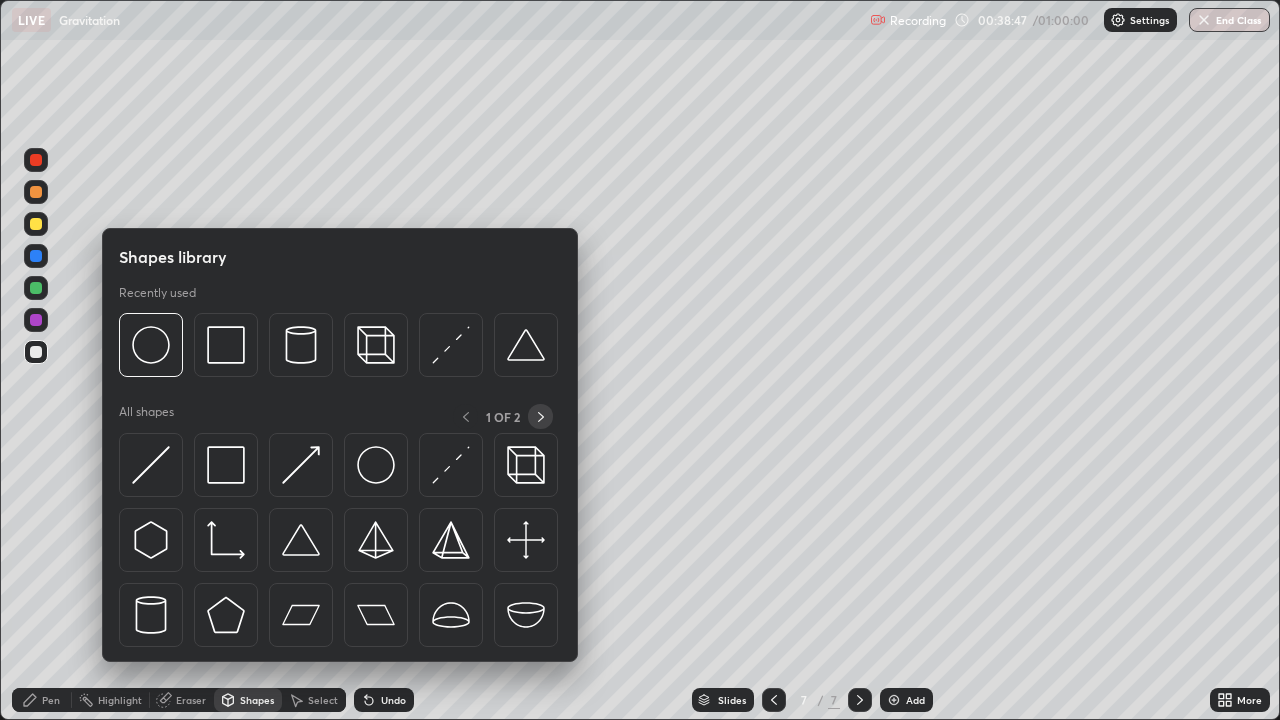click 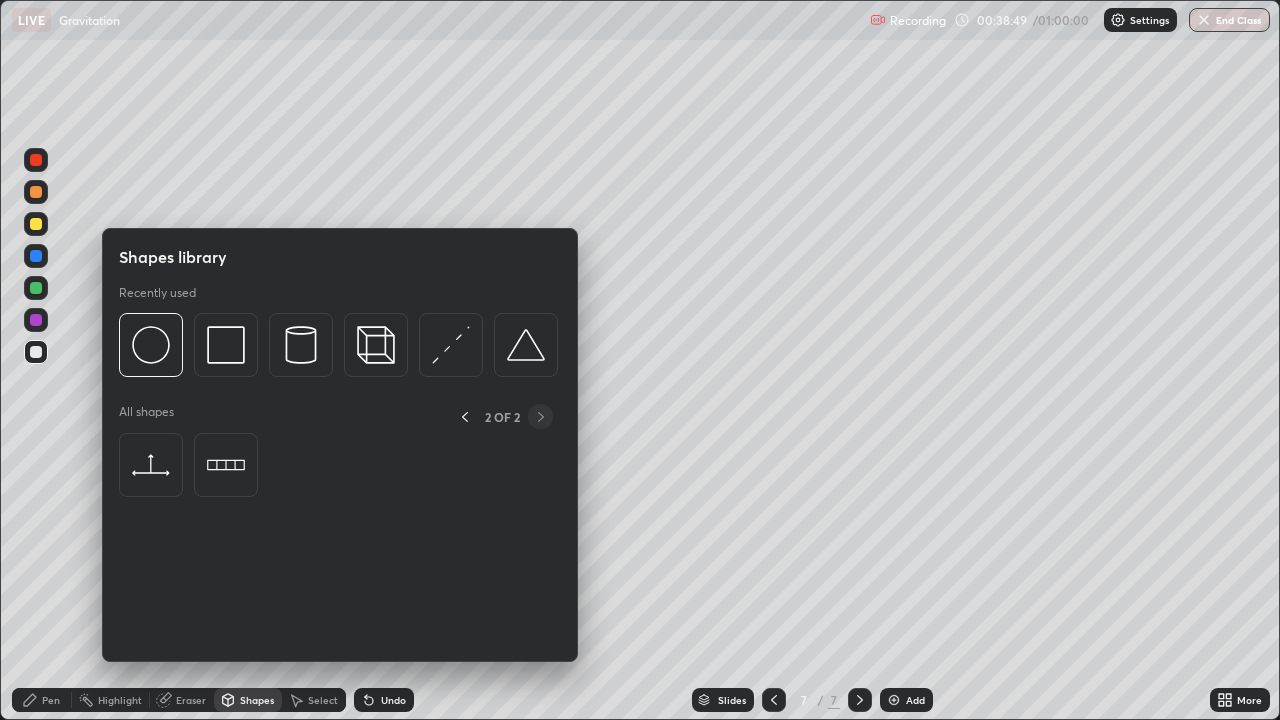 click 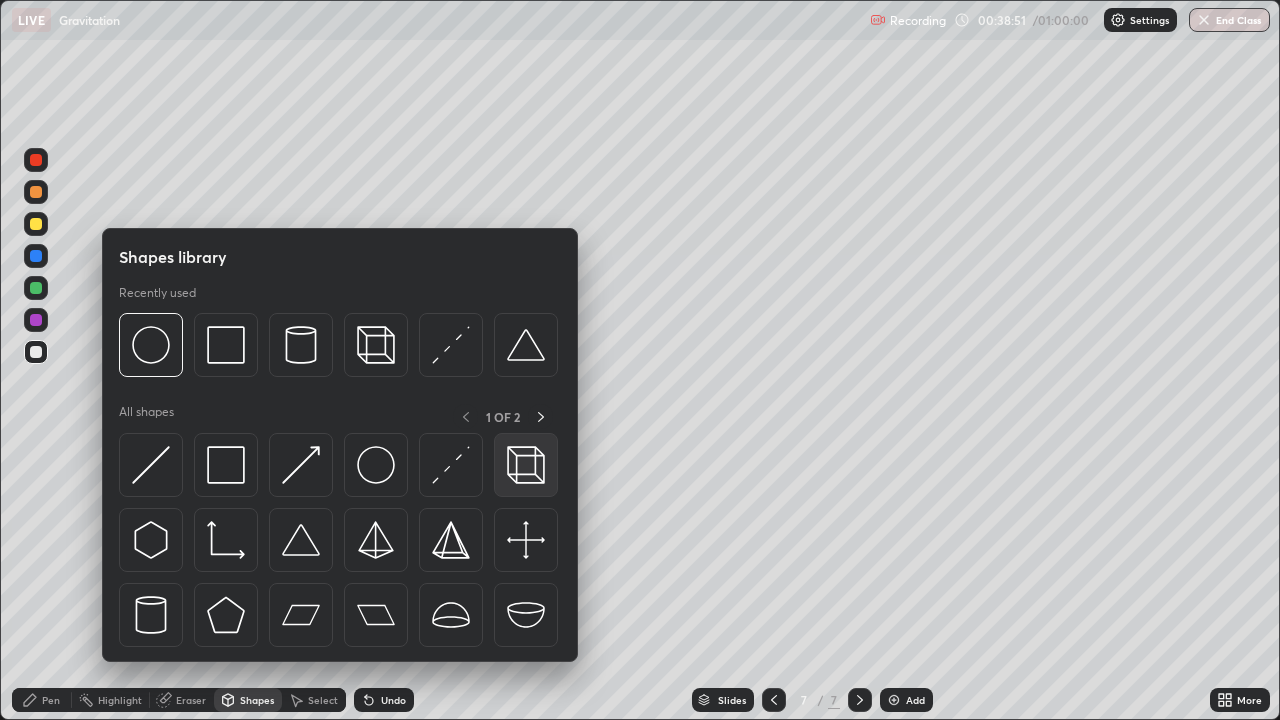 click at bounding box center (526, 465) 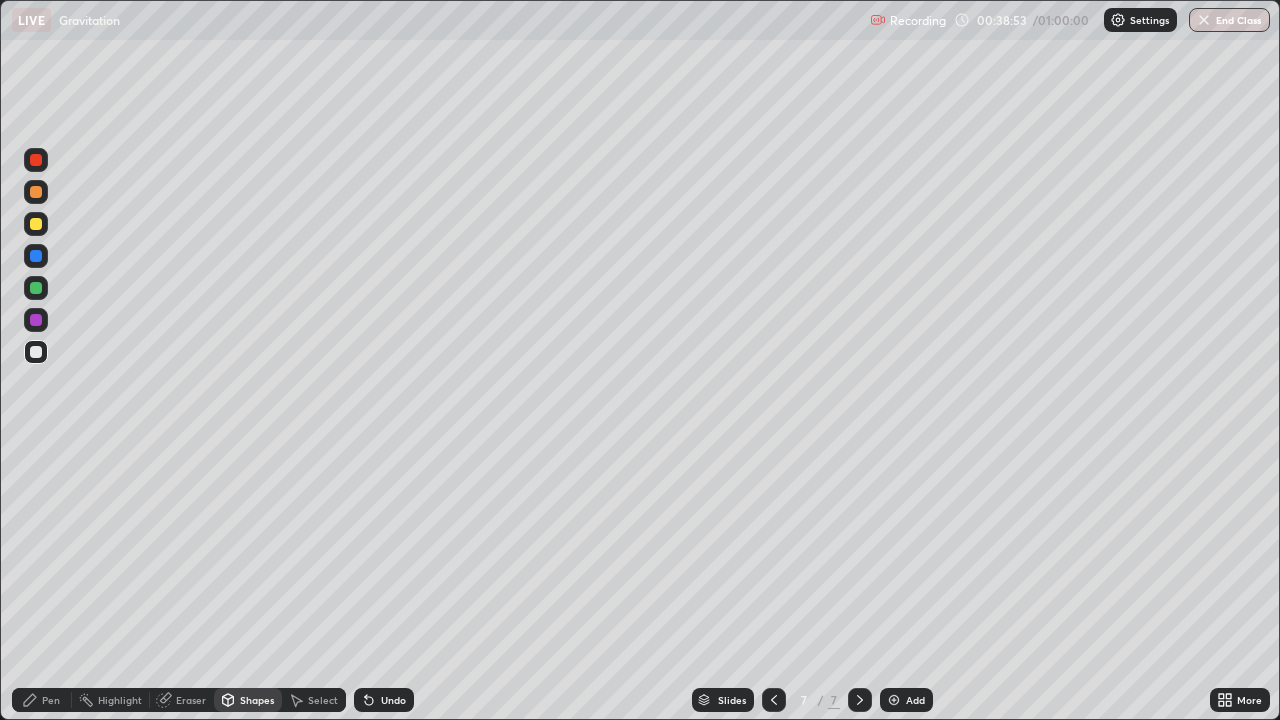 click on "Pen" at bounding box center (51, 700) 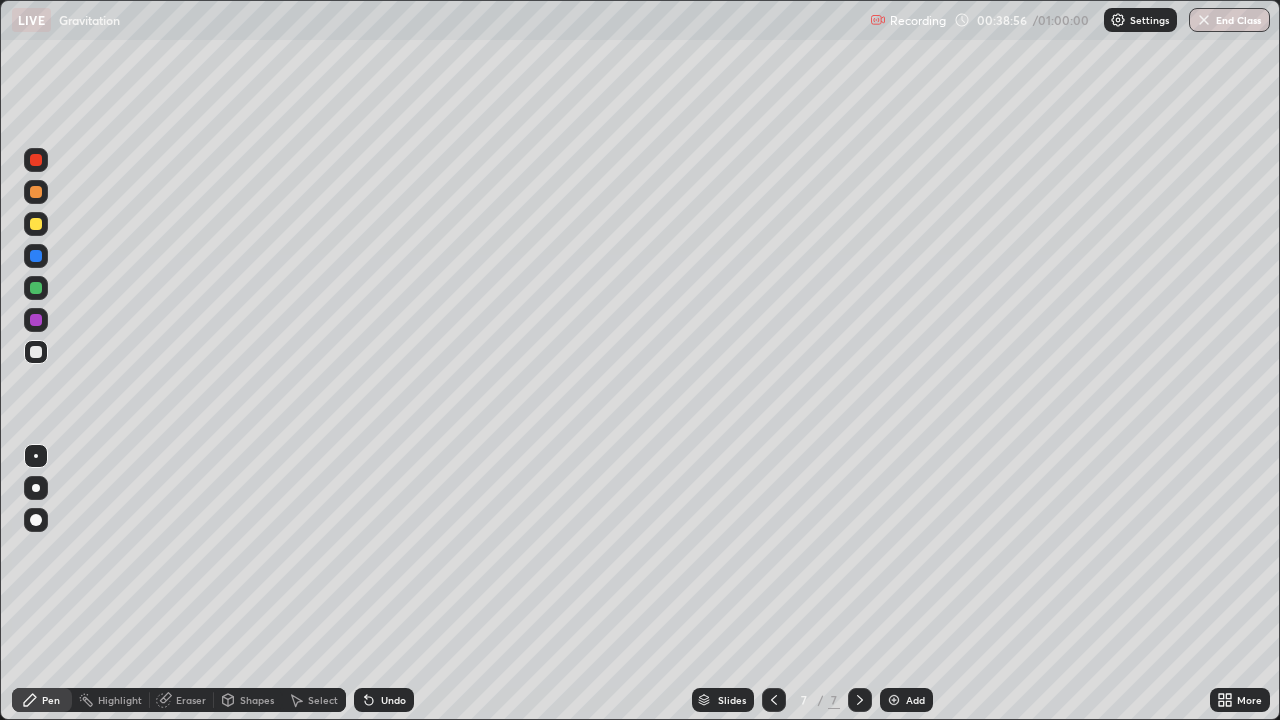 click on "Shapes" at bounding box center [257, 700] 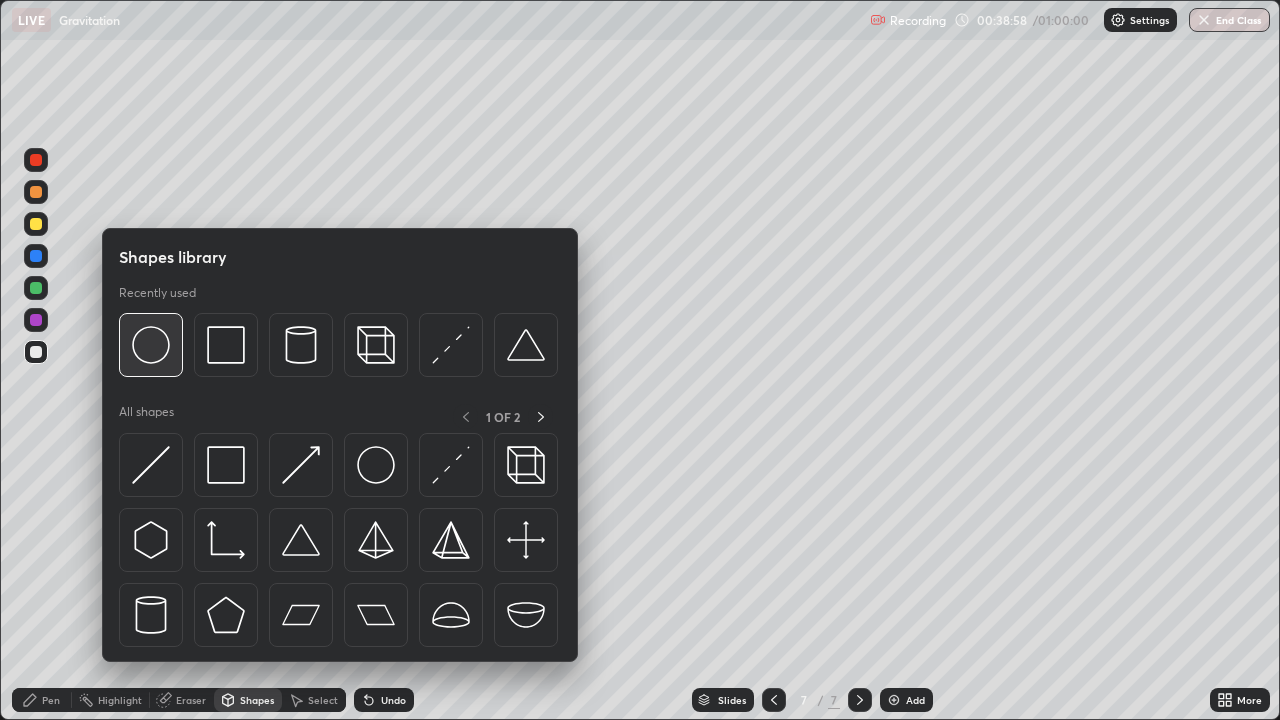 click at bounding box center [151, 345] 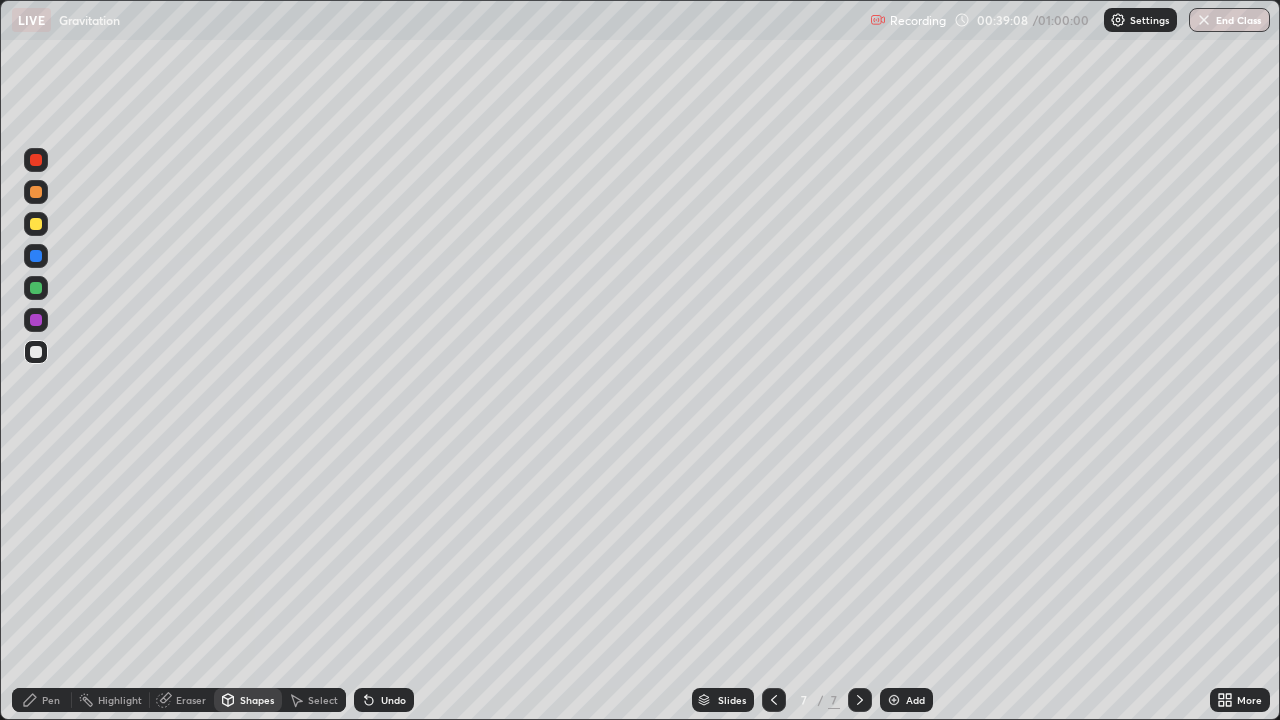 click on "Pen" at bounding box center (51, 700) 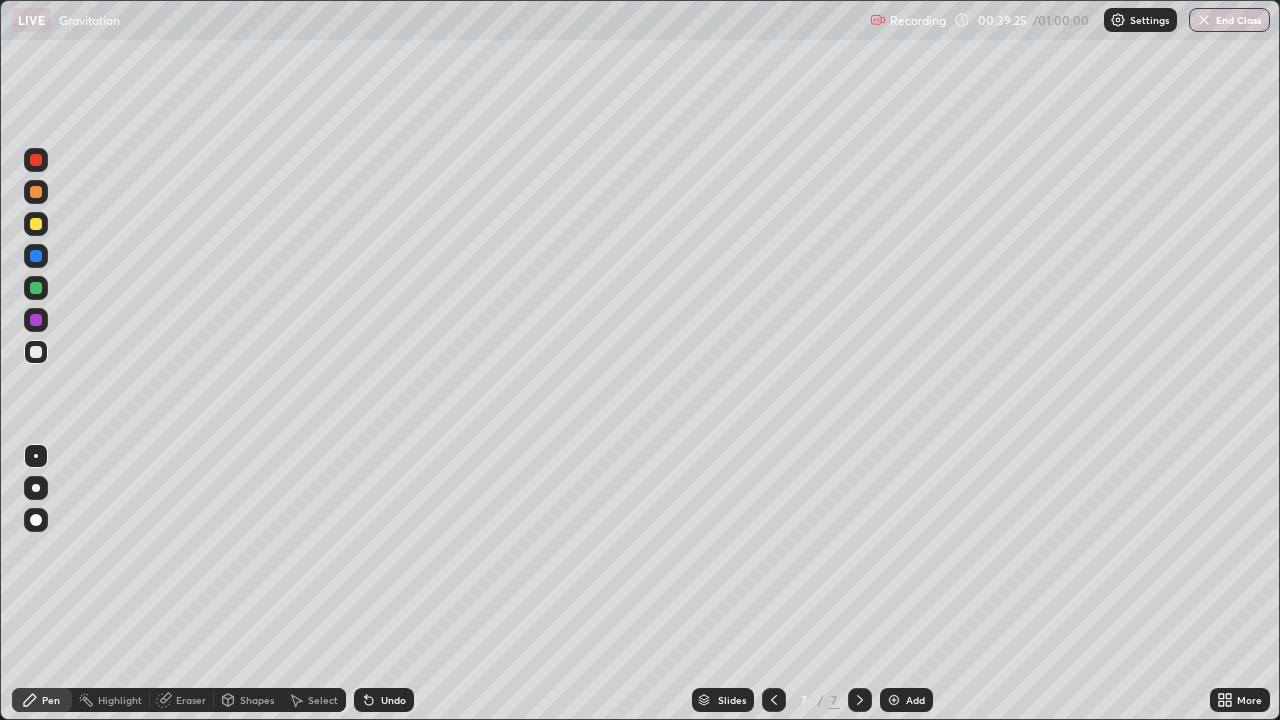 click on "Undo" at bounding box center (380, 700) 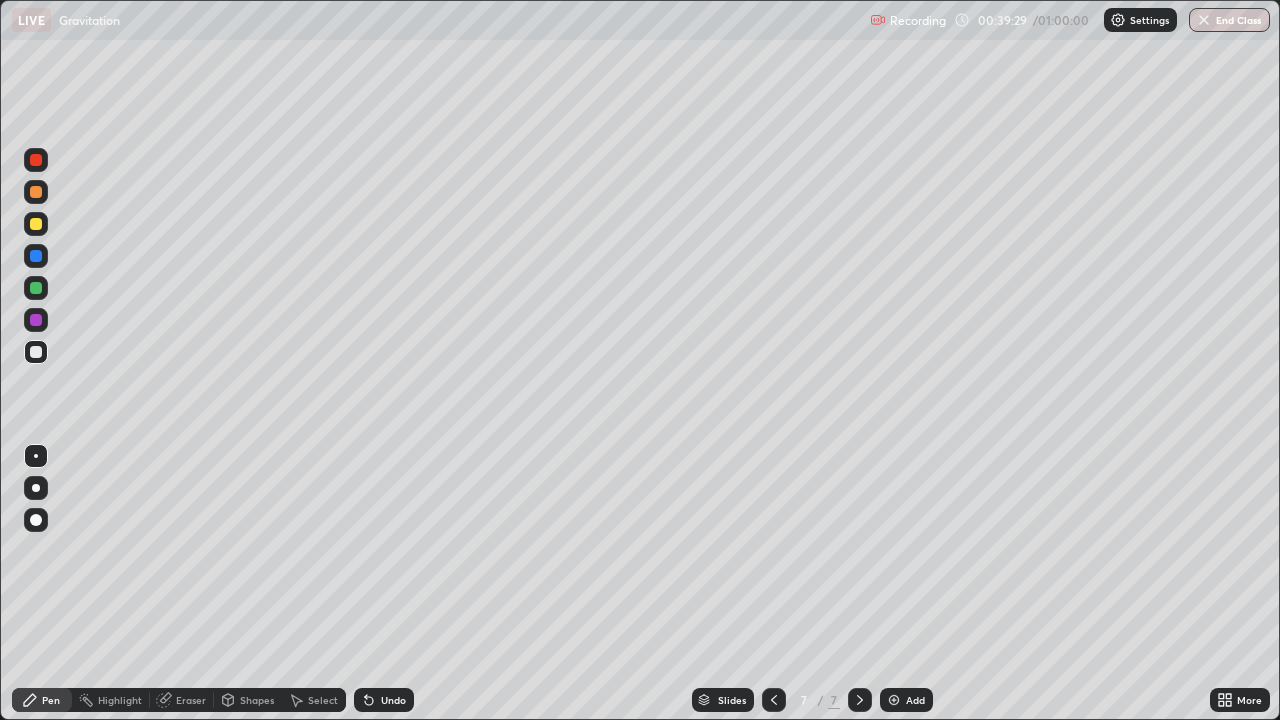 click on "Undo" at bounding box center [384, 700] 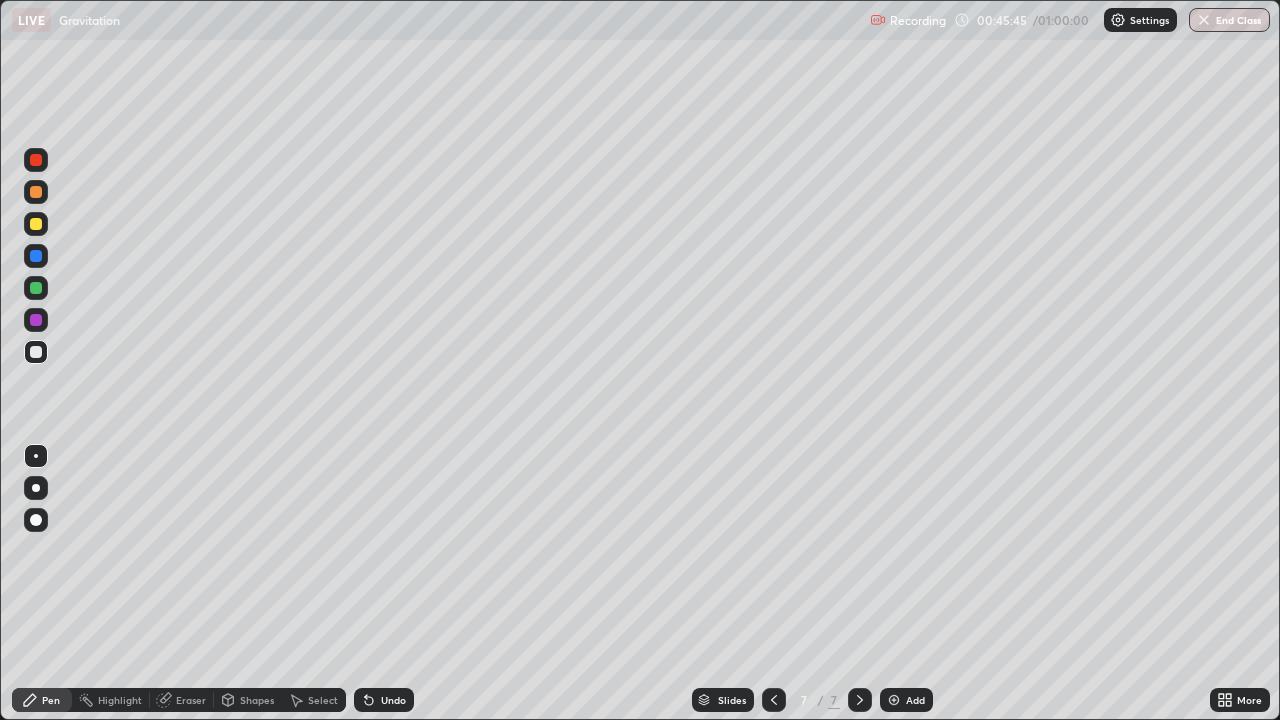 click at bounding box center [774, 700] 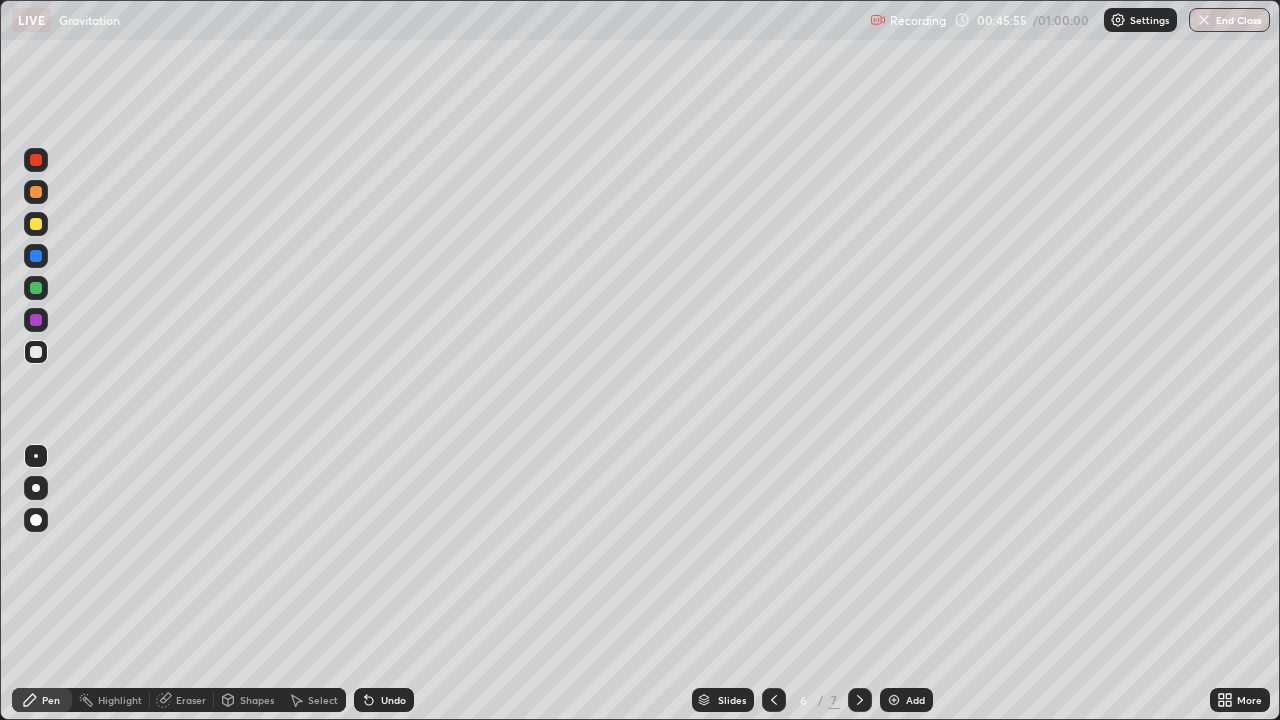 click 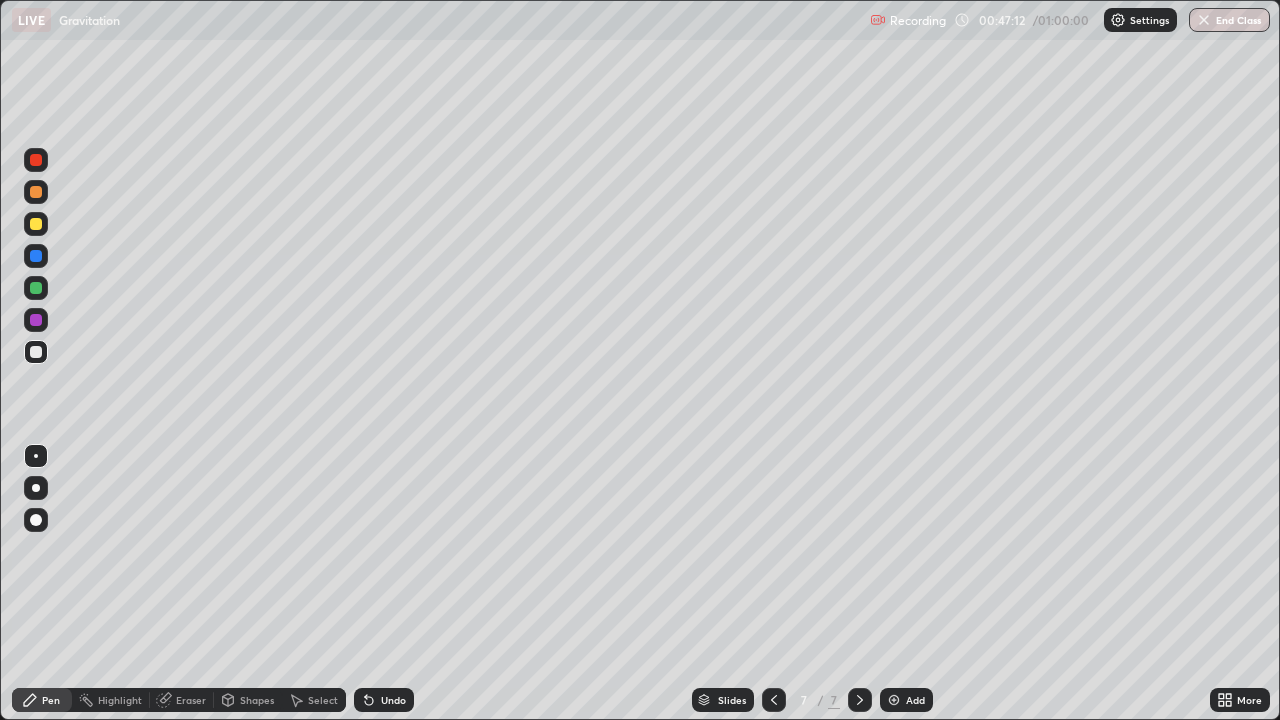 click at bounding box center [894, 700] 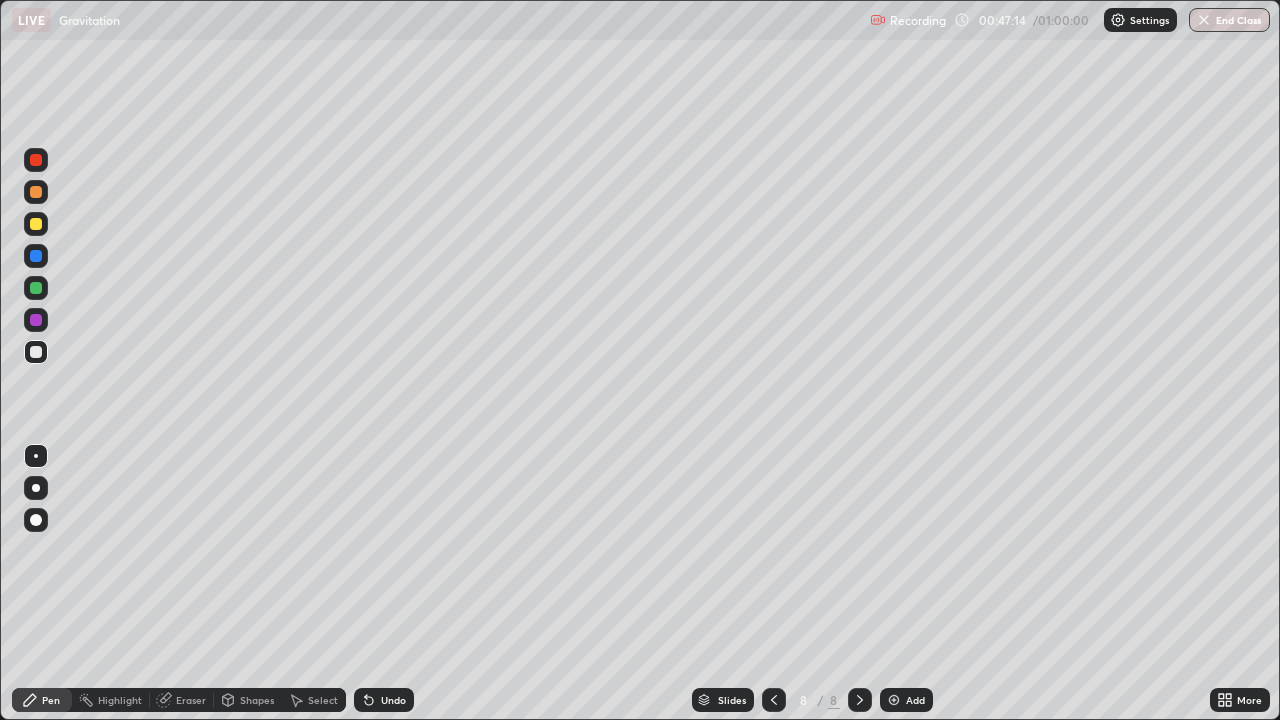 click on "Select" at bounding box center [323, 700] 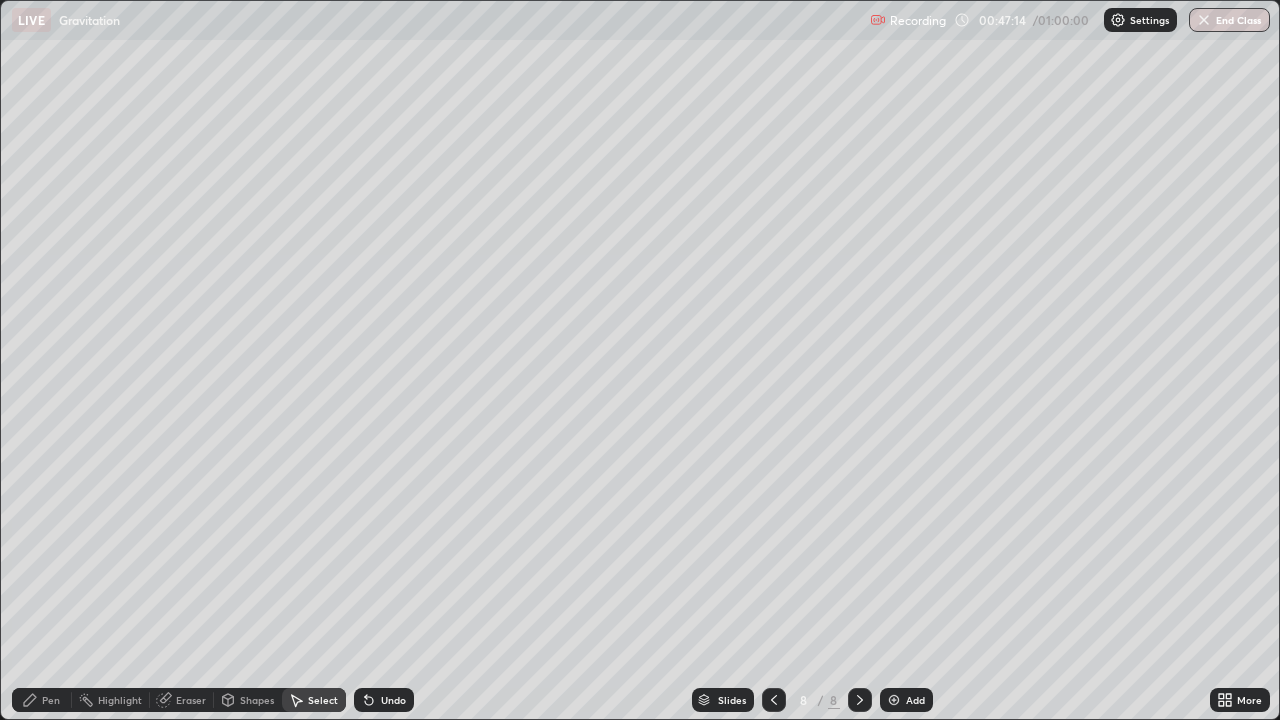 click on "Shapes" at bounding box center [257, 700] 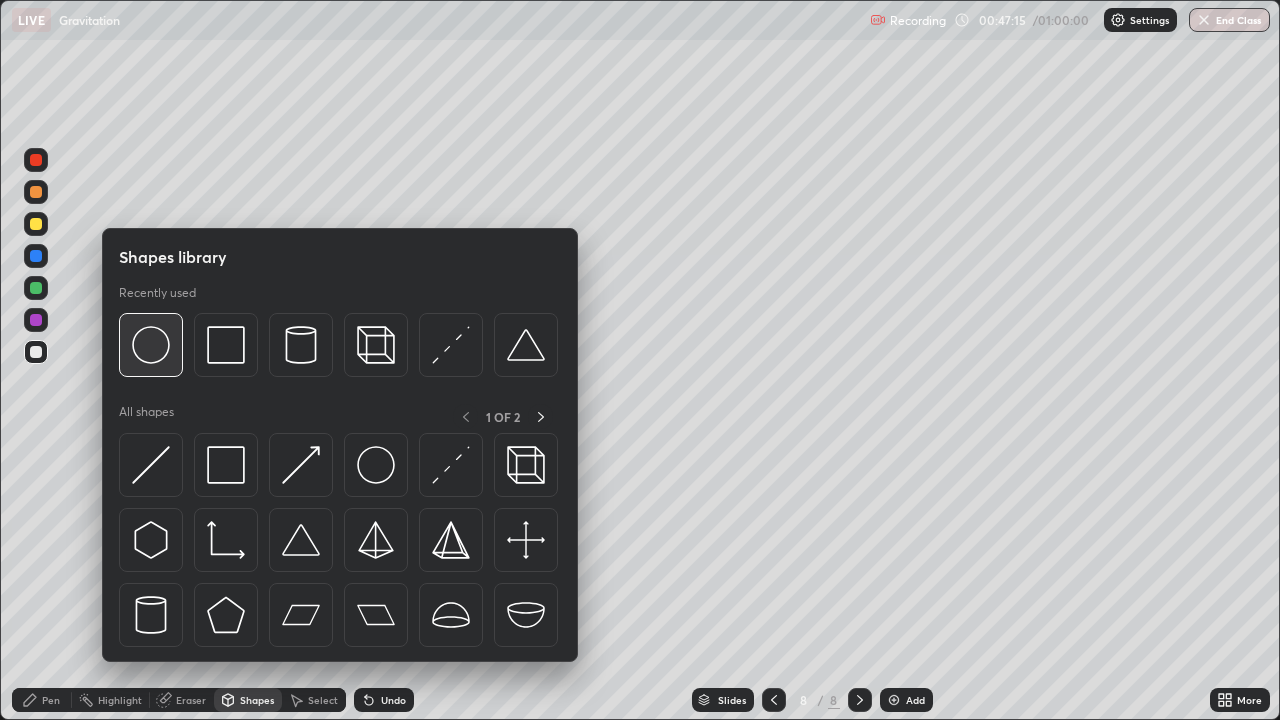 click at bounding box center [151, 345] 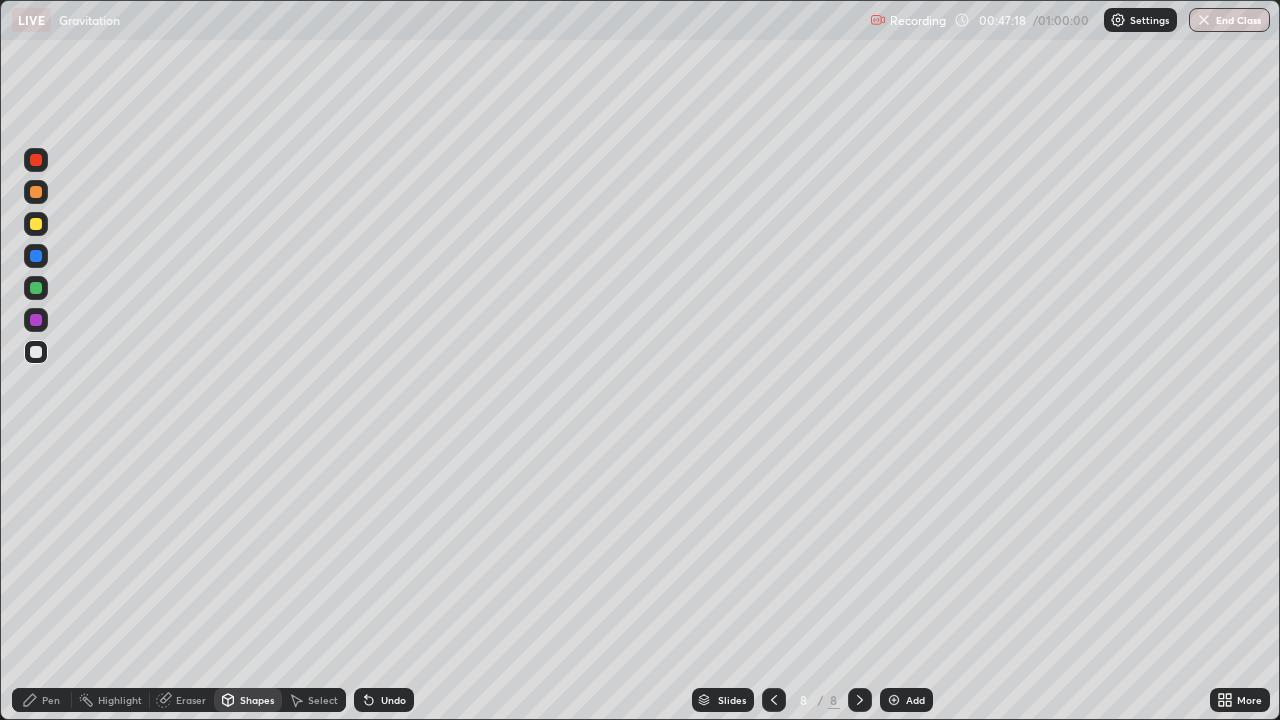 click 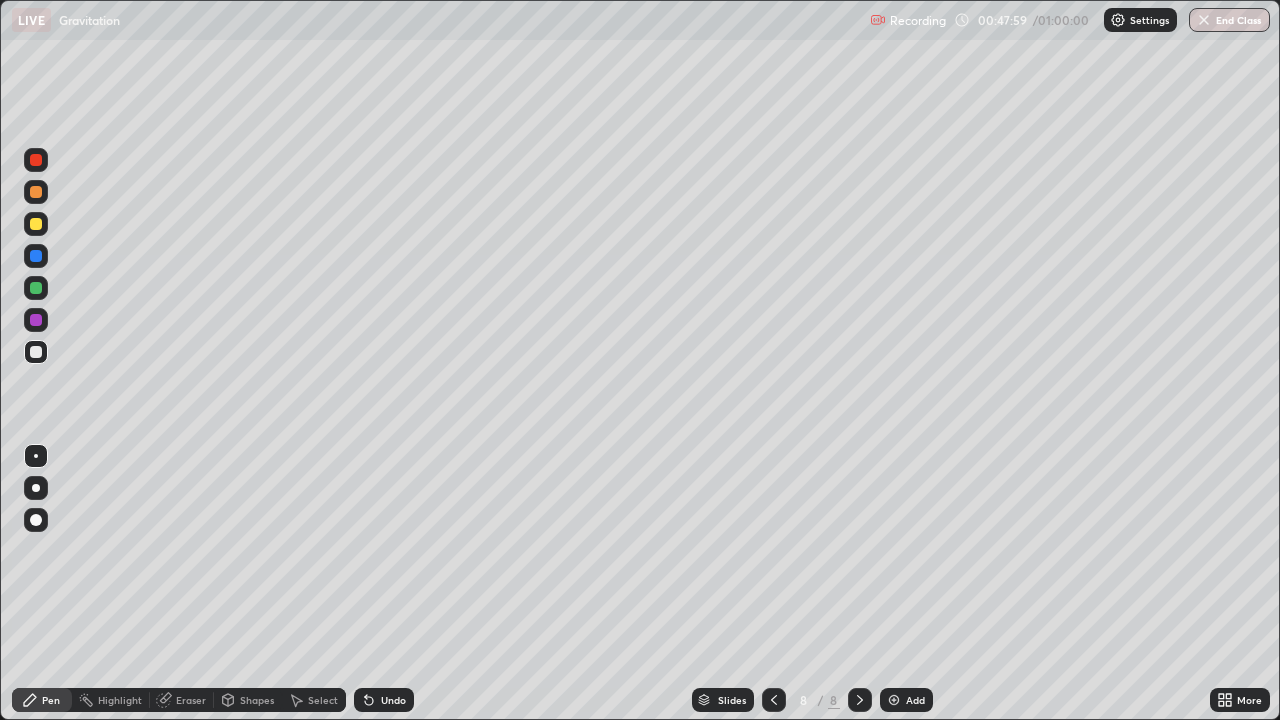 click 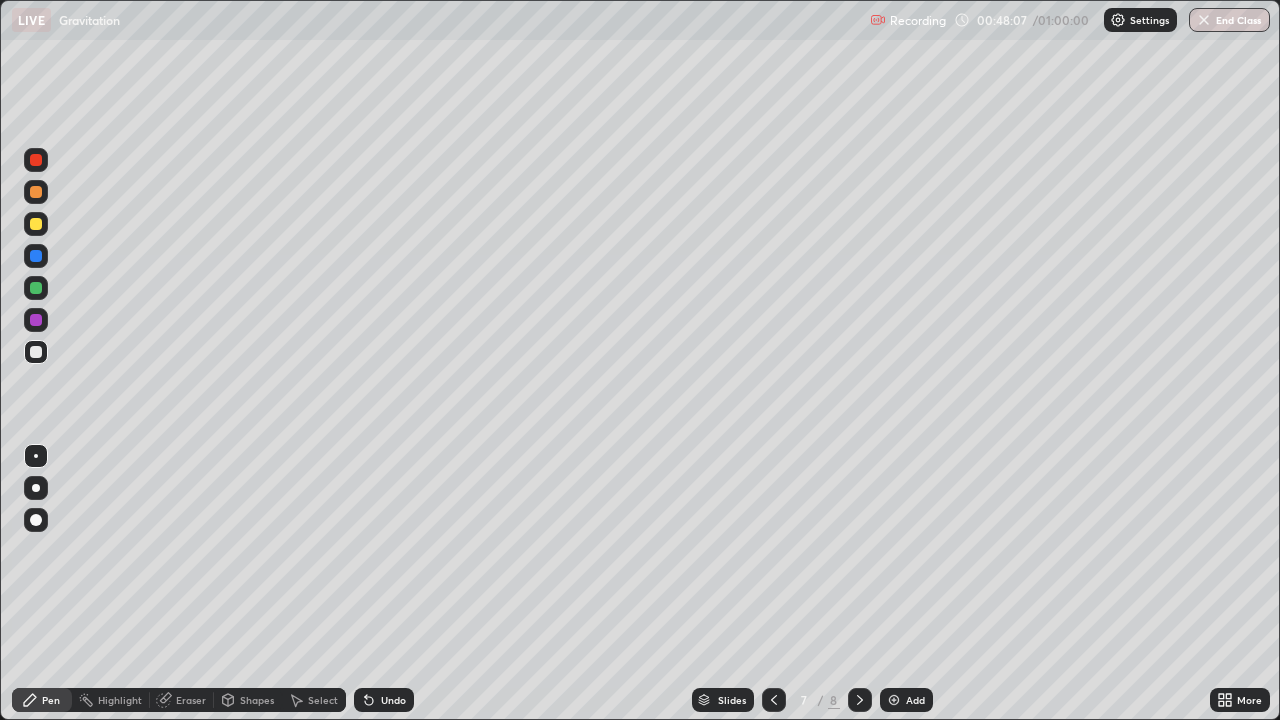 click at bounding box center [860, 700] 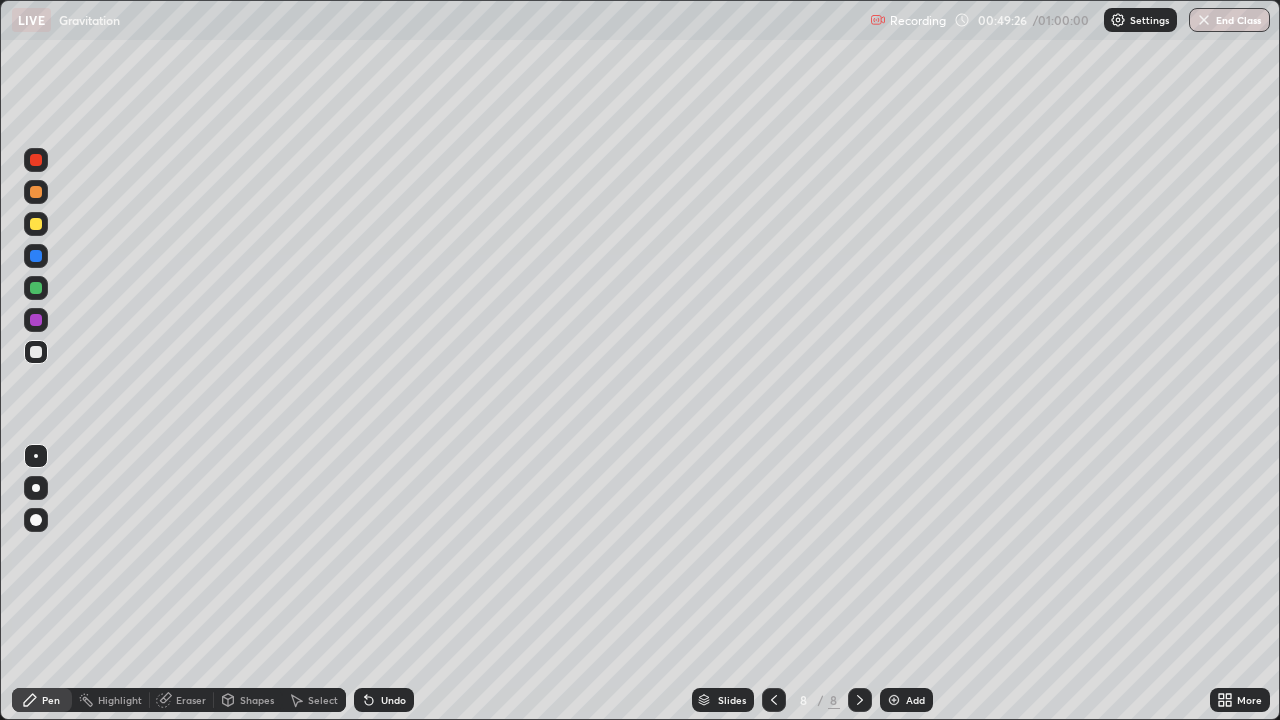 click on "Undo" at bounding box center [384, 700] 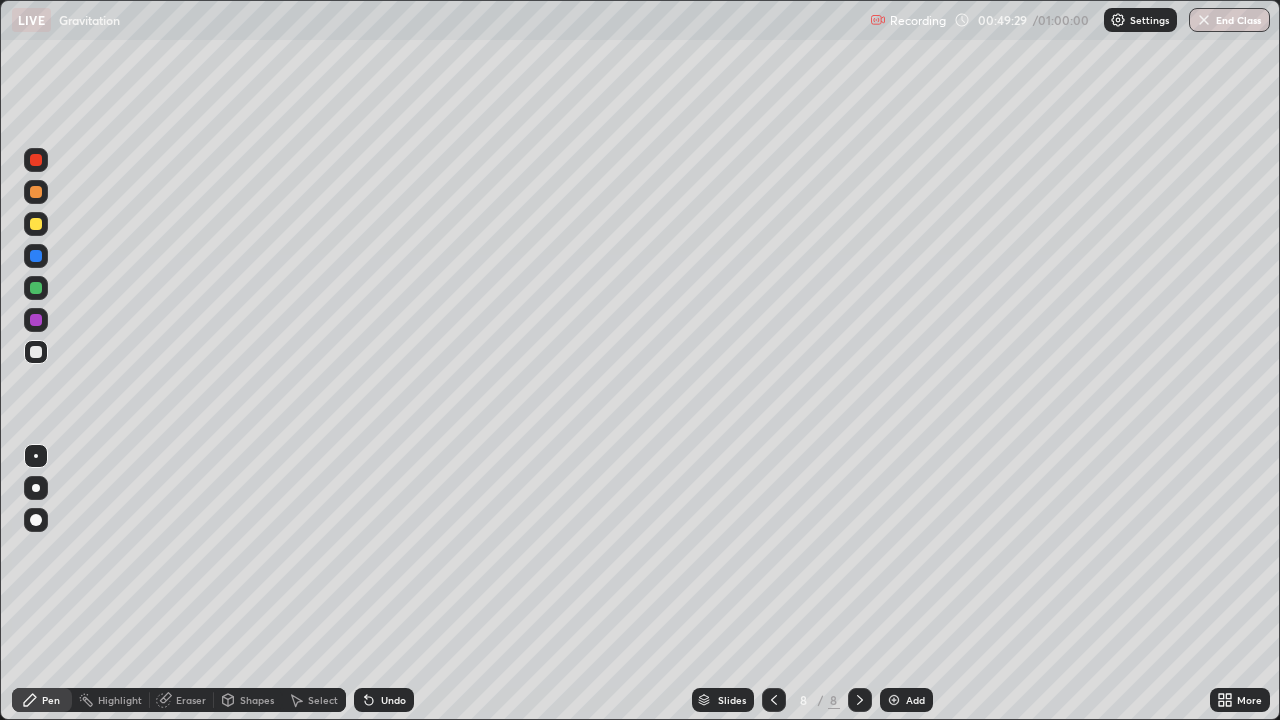 click 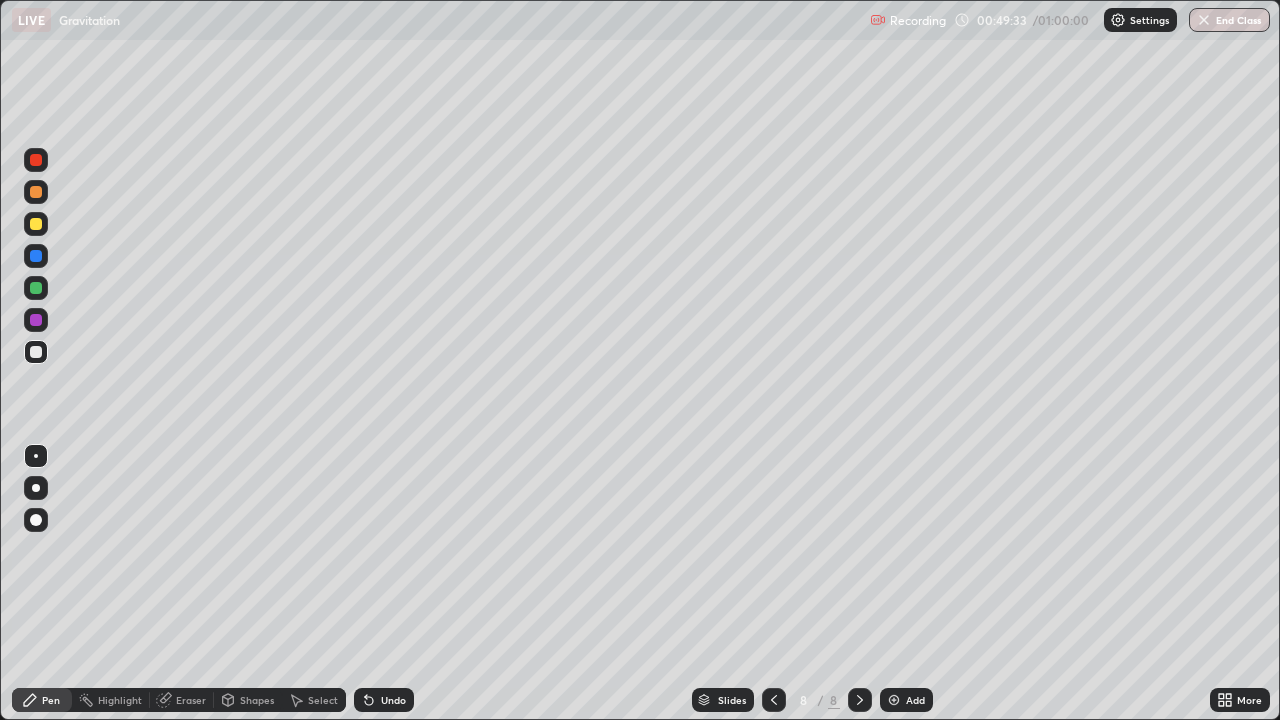 click on "Shapes" at bounding box center (257, 700) 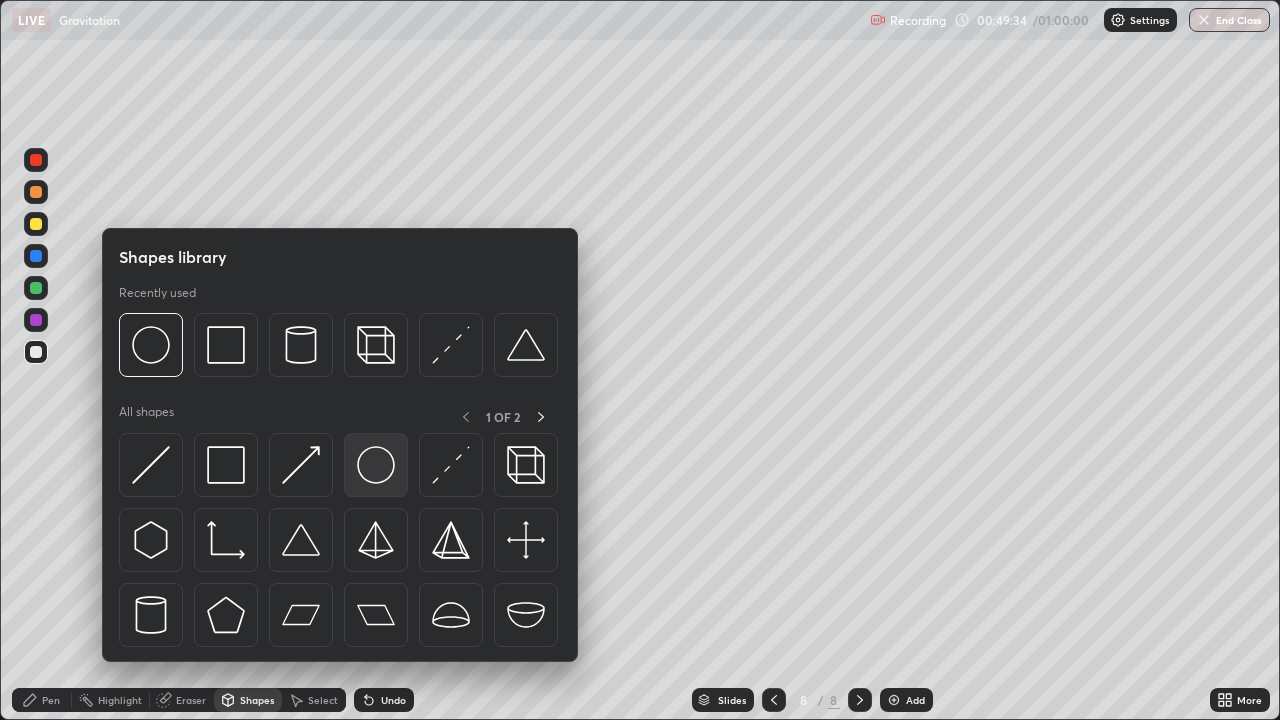 click at bounding box center (376, 465) 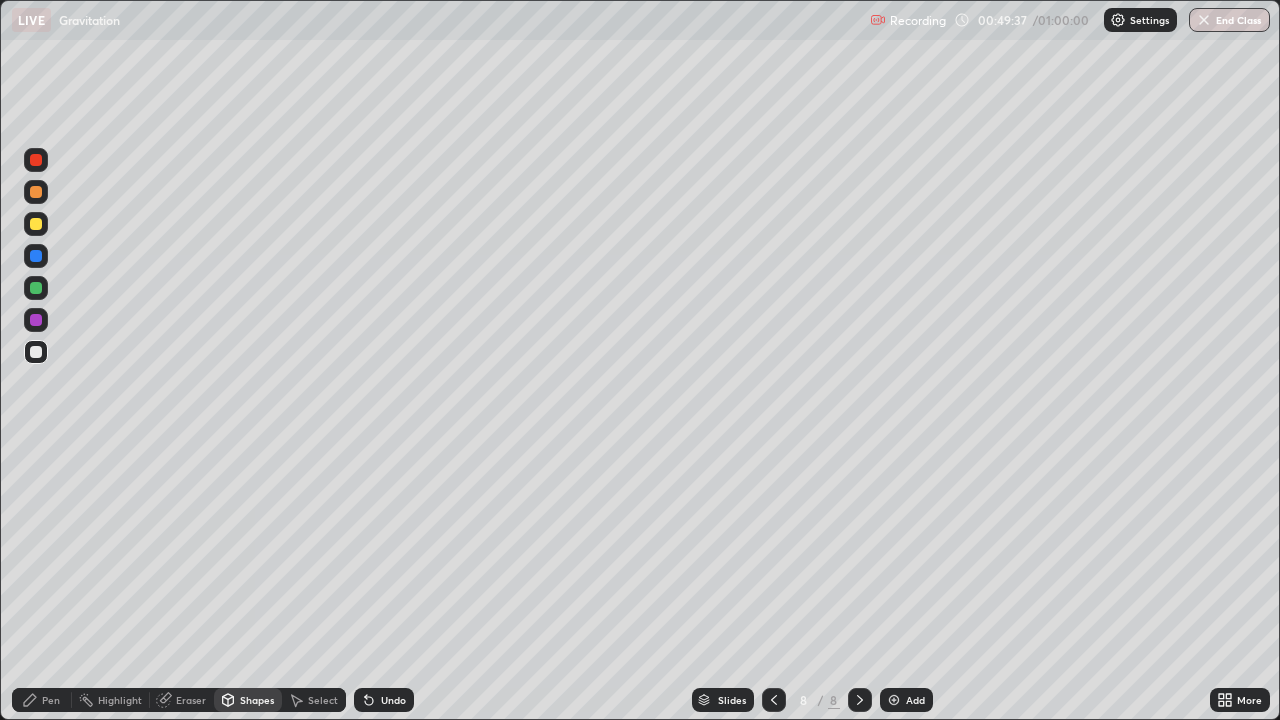 click 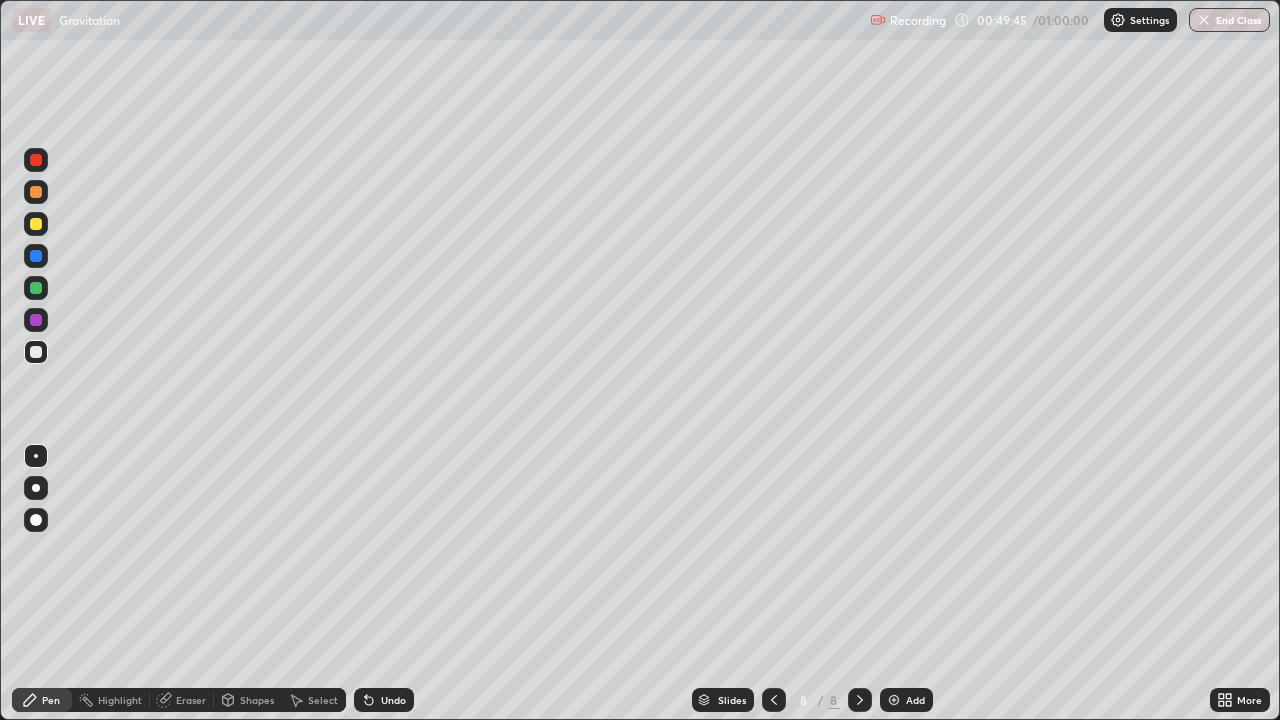 click on "Undo" at bounding box center (384, 700) 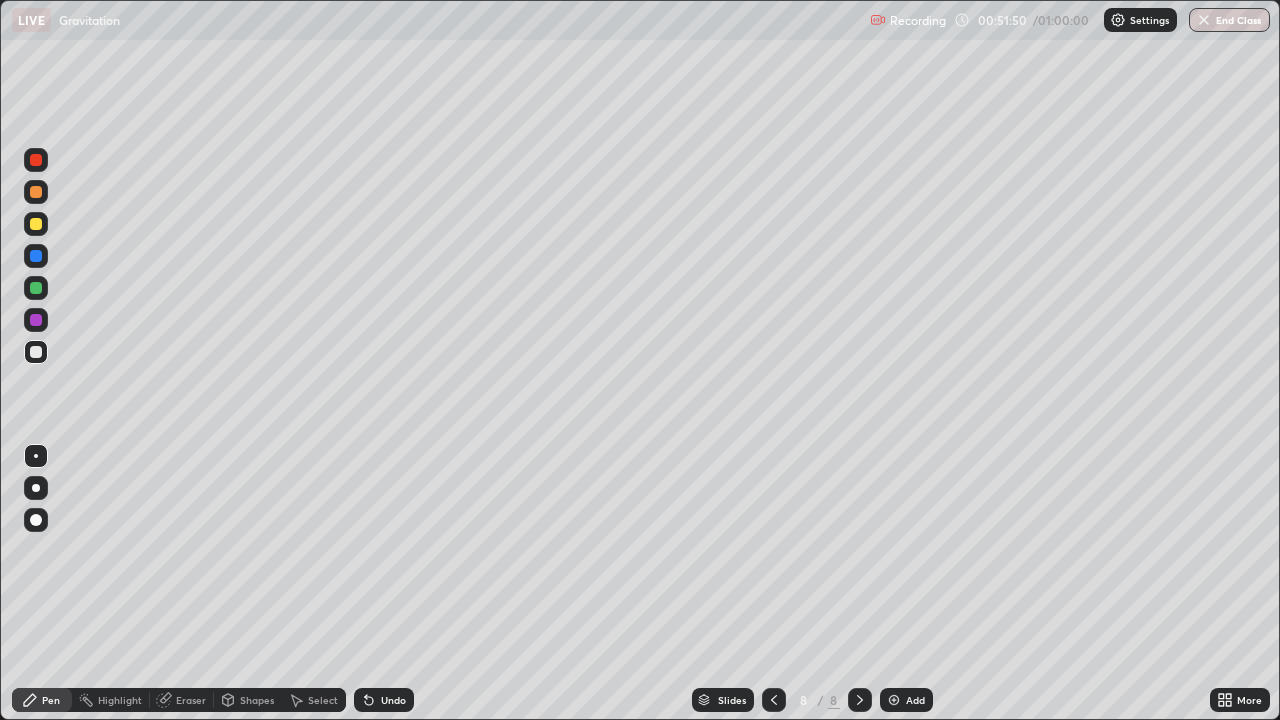 click on "Undo" at bounding box center (384, 700) 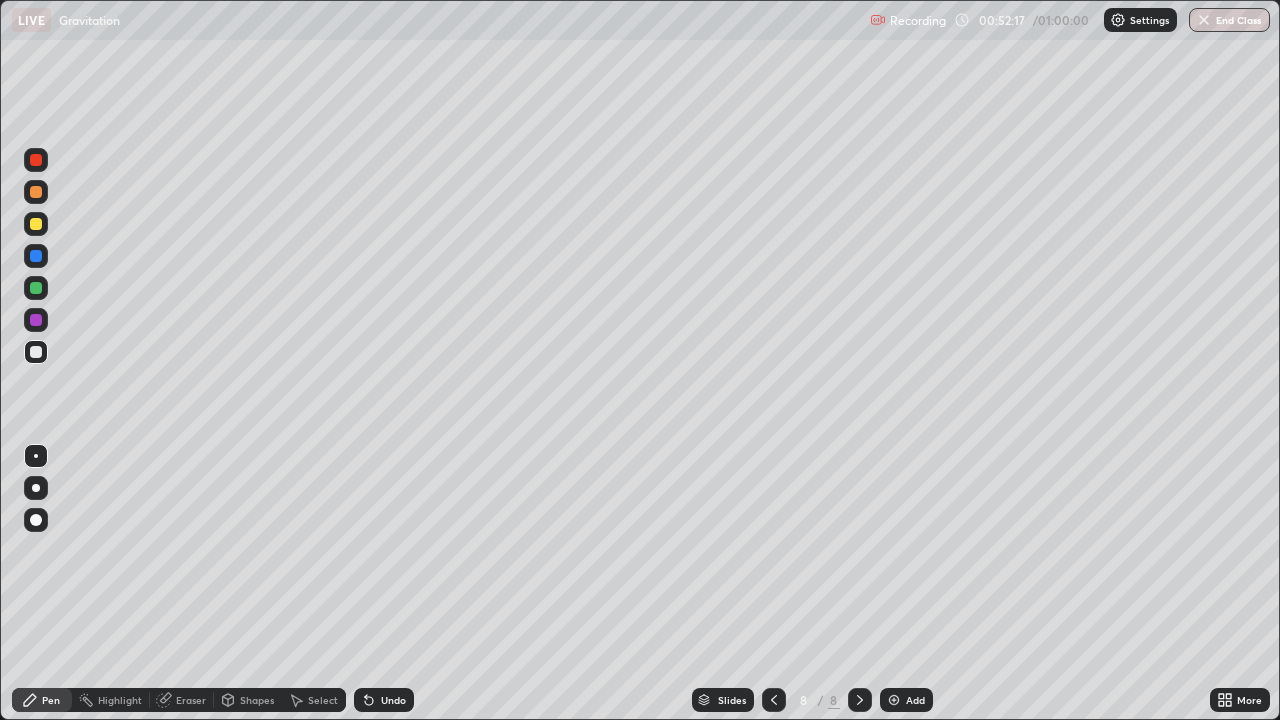 click at bounding box center (894, 700) 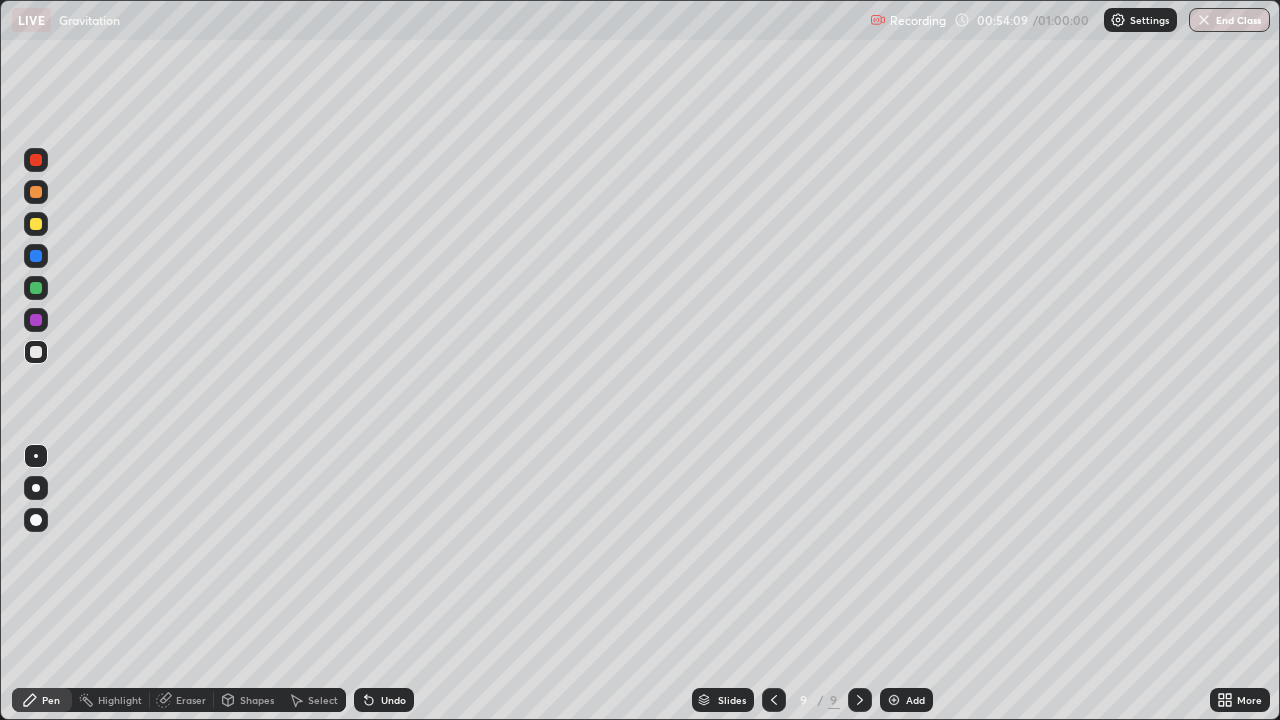 click on "Undo" at bounding box center [393, 700] 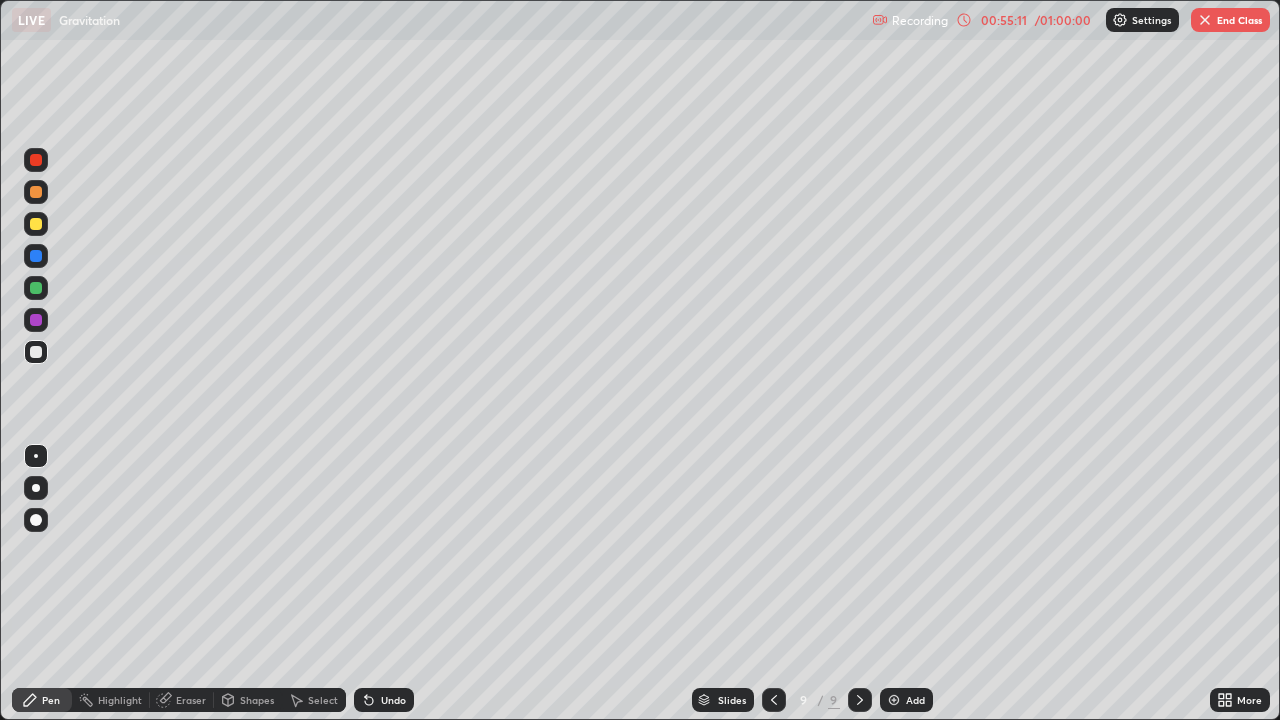 click 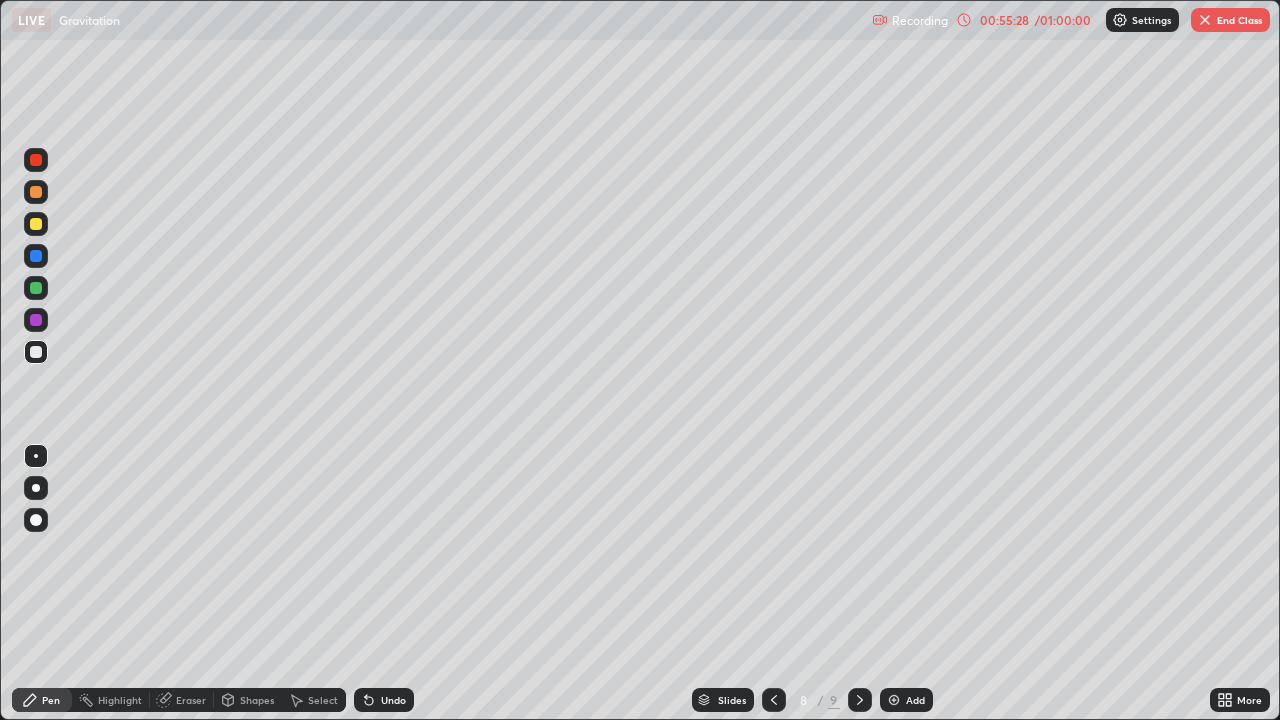 click at bounding box center [36, 160] 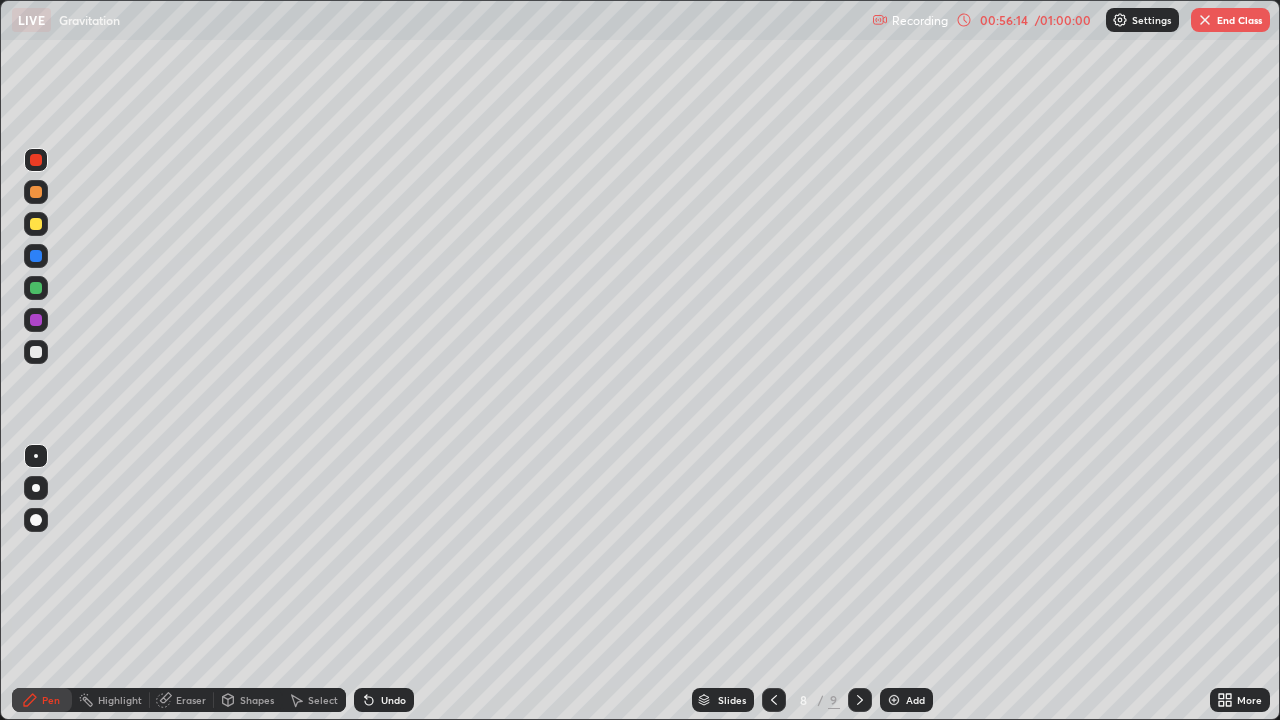 click 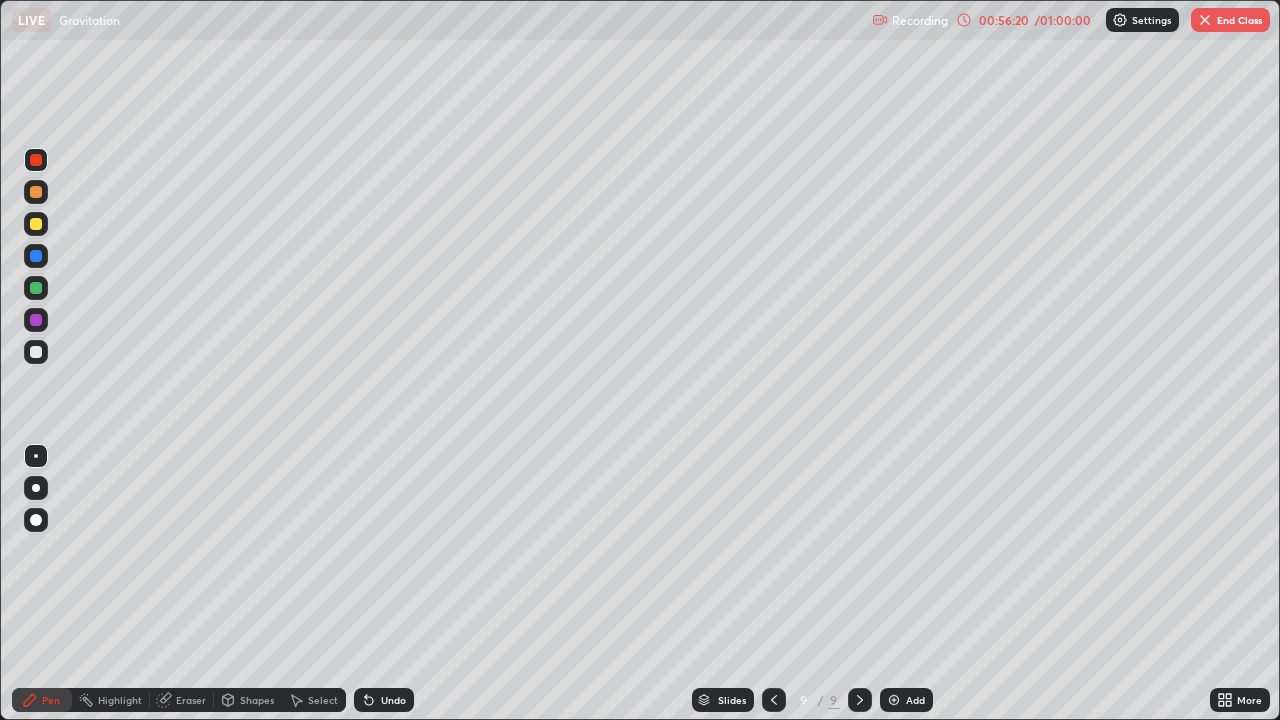 click at bounding box center [774, 700] 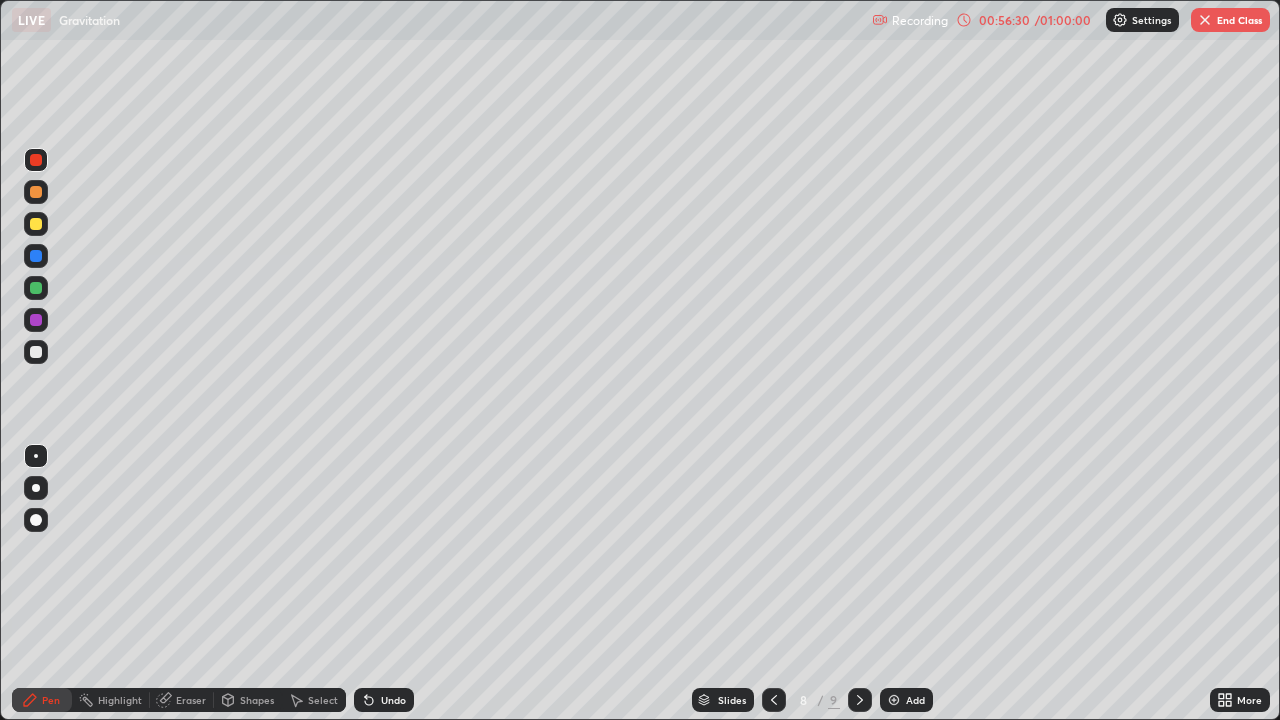 click at bounding box center (860, 700) 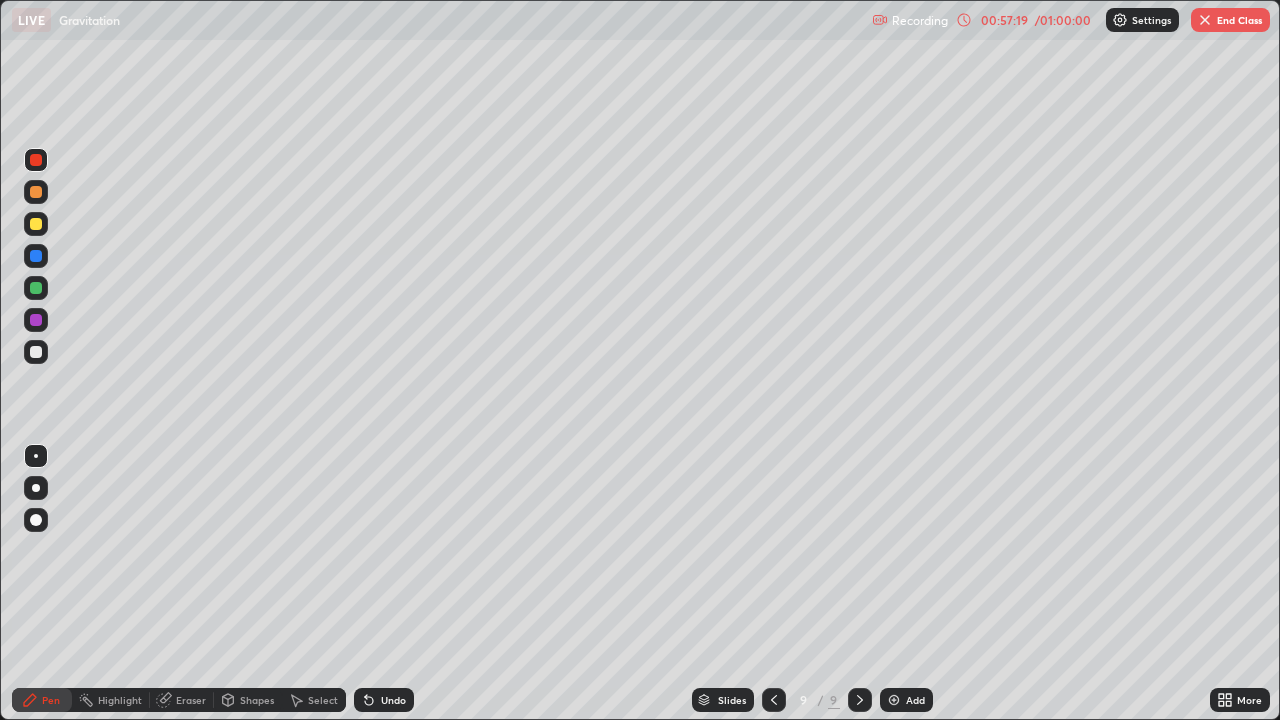 click at bounding box center (894, 700) 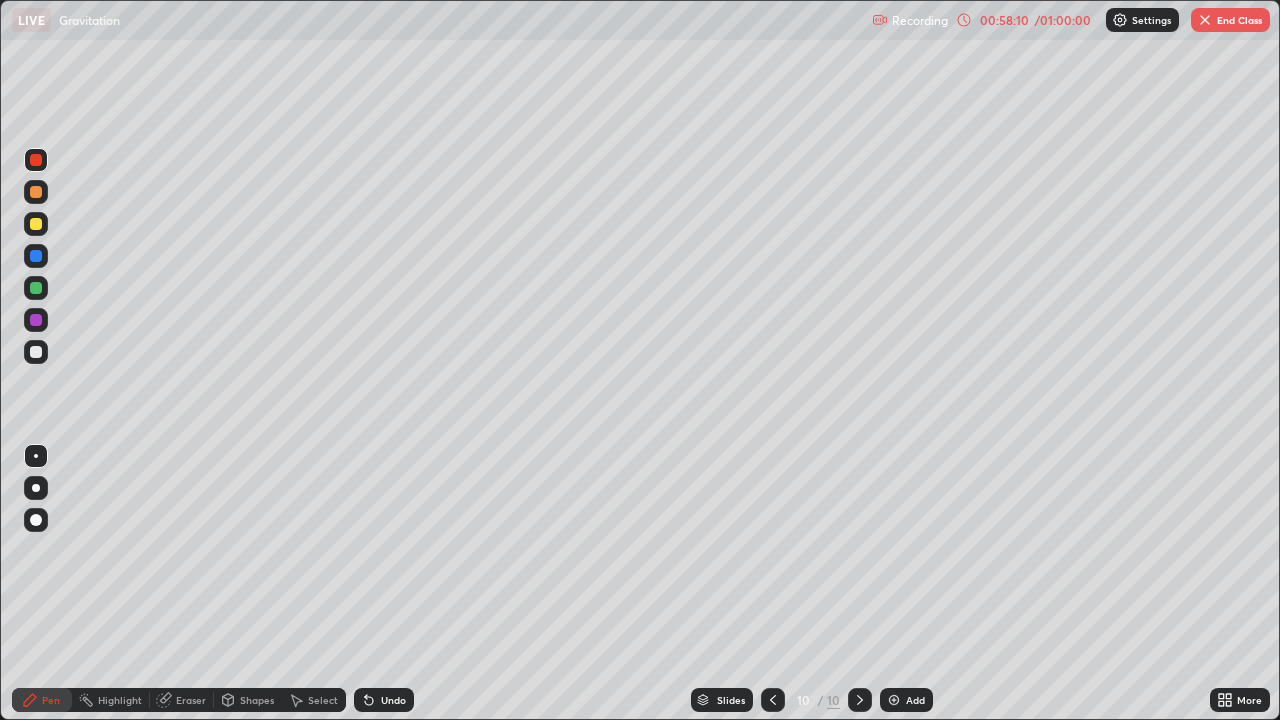 click 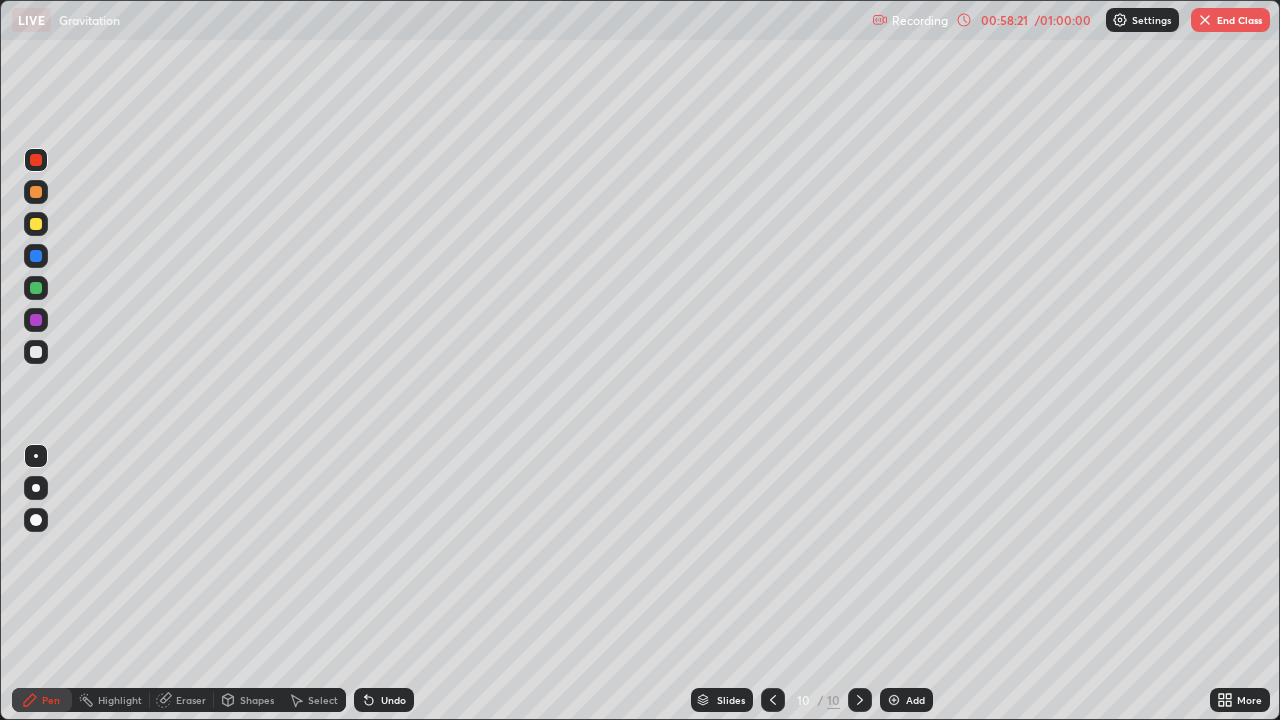 click at bounding box center (36, 352) 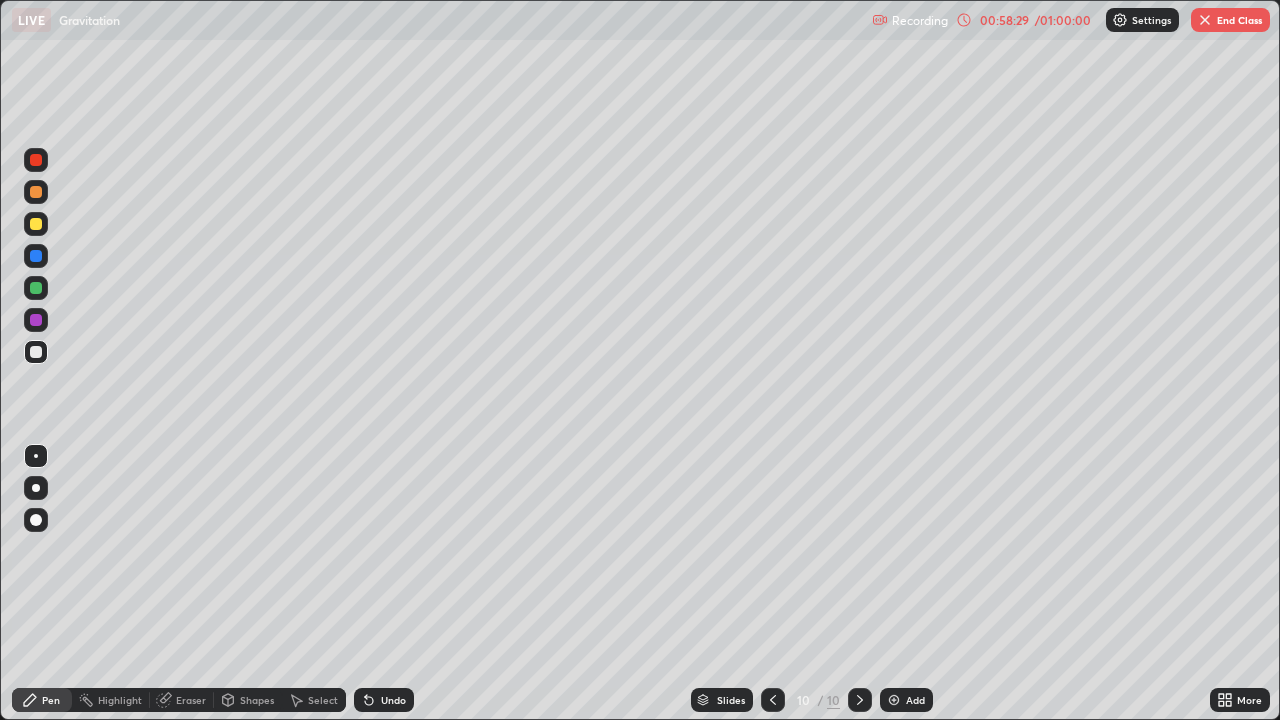 click 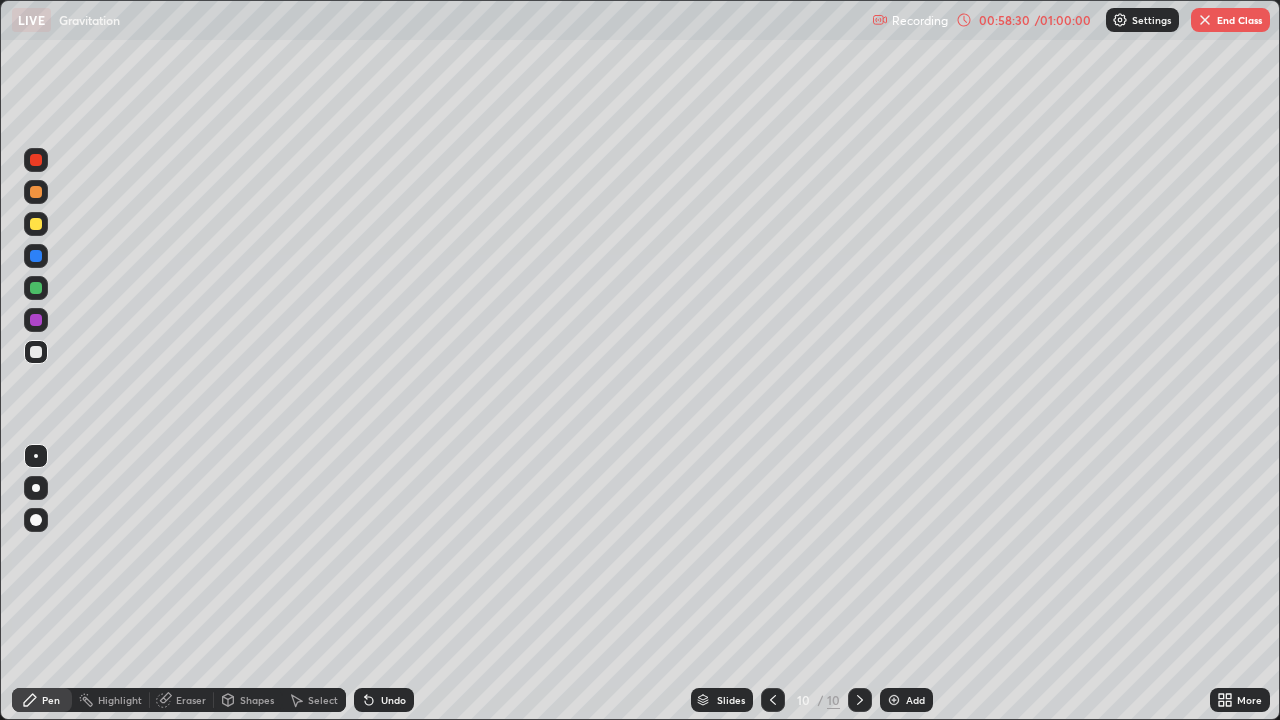 click on "Undo" at bounding box center [384, 700] 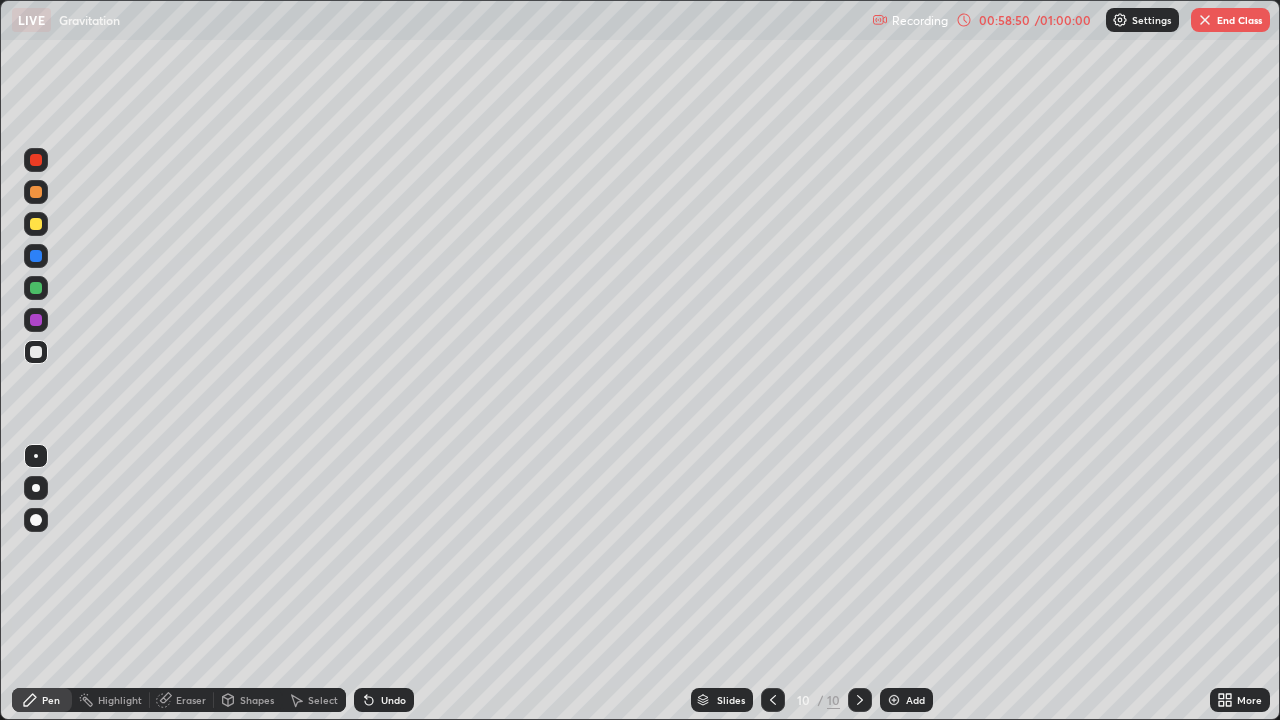 click on "Undo" at bounding box center [393, 700] 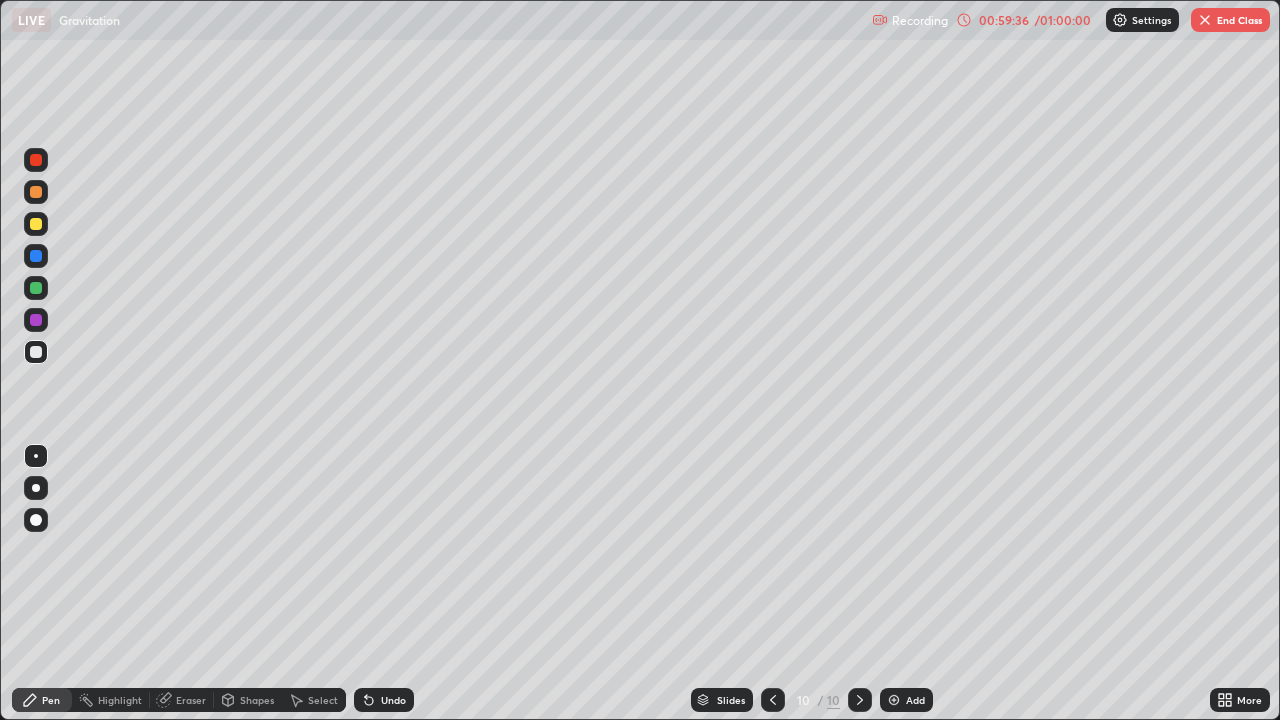 click on "Undo" at bounding box center [393, 700] 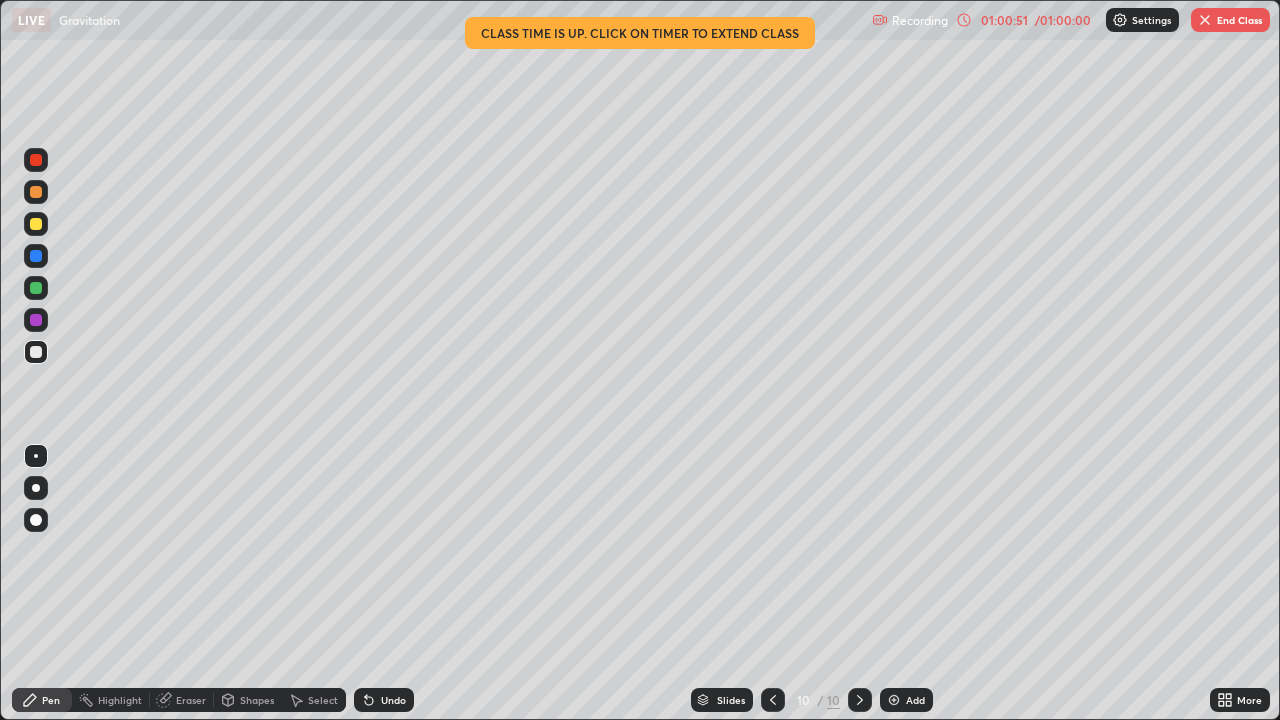 click at bounding box center (1205, 20) 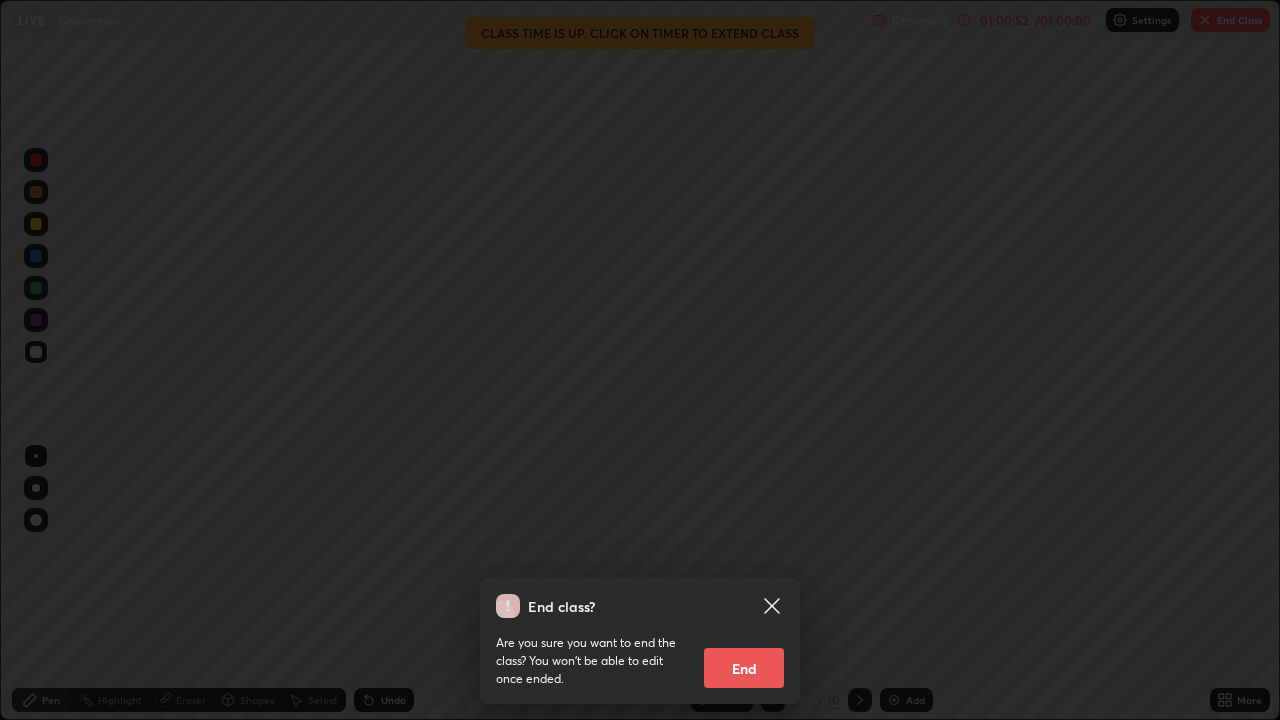 click on "End" at bounding box center (744, 668) 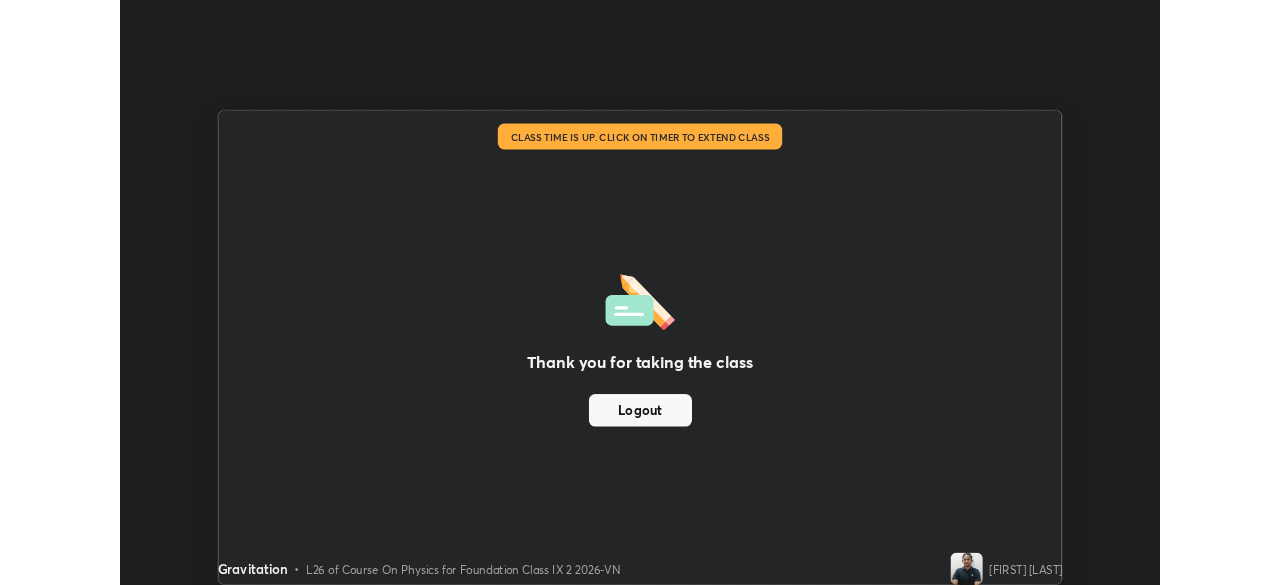 scroll, scrollTop: 585, scrollLeft: 1280, axis: both 